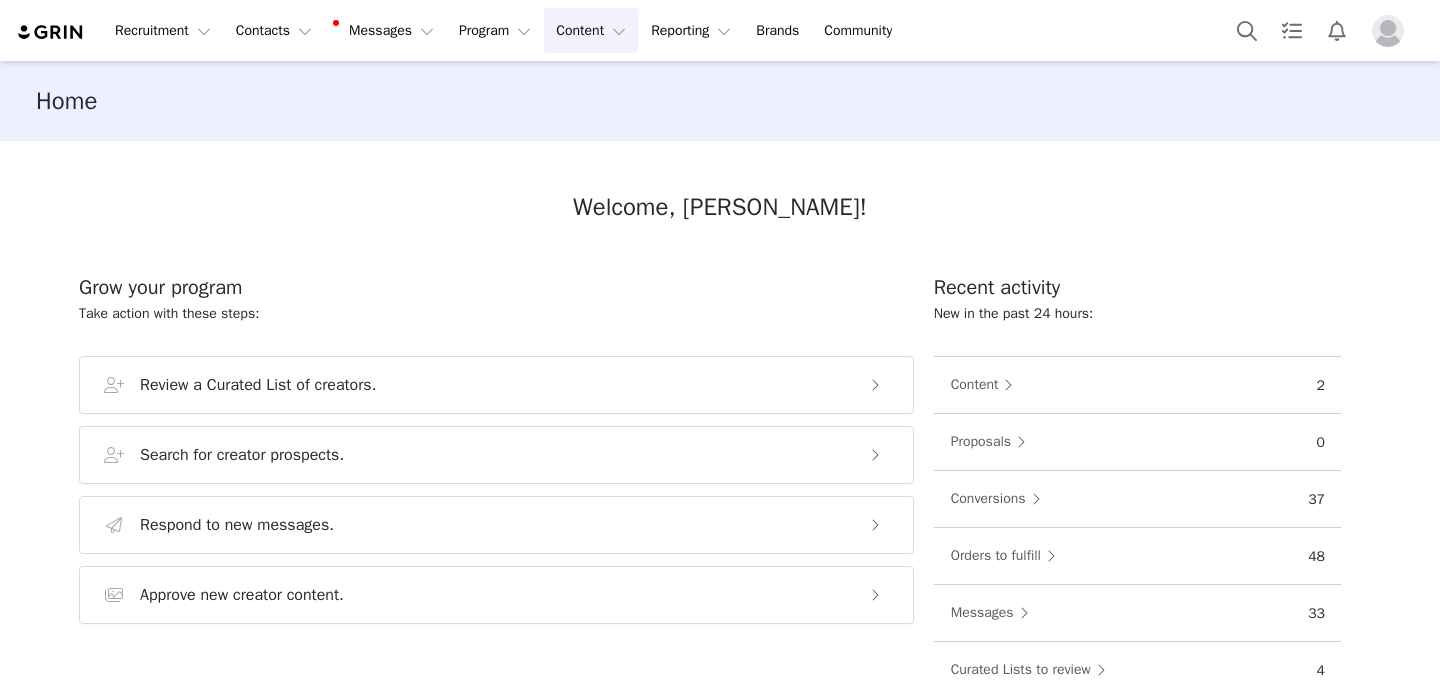 scroll, scrollTop: 0, scrollLeft: 0, axis: both 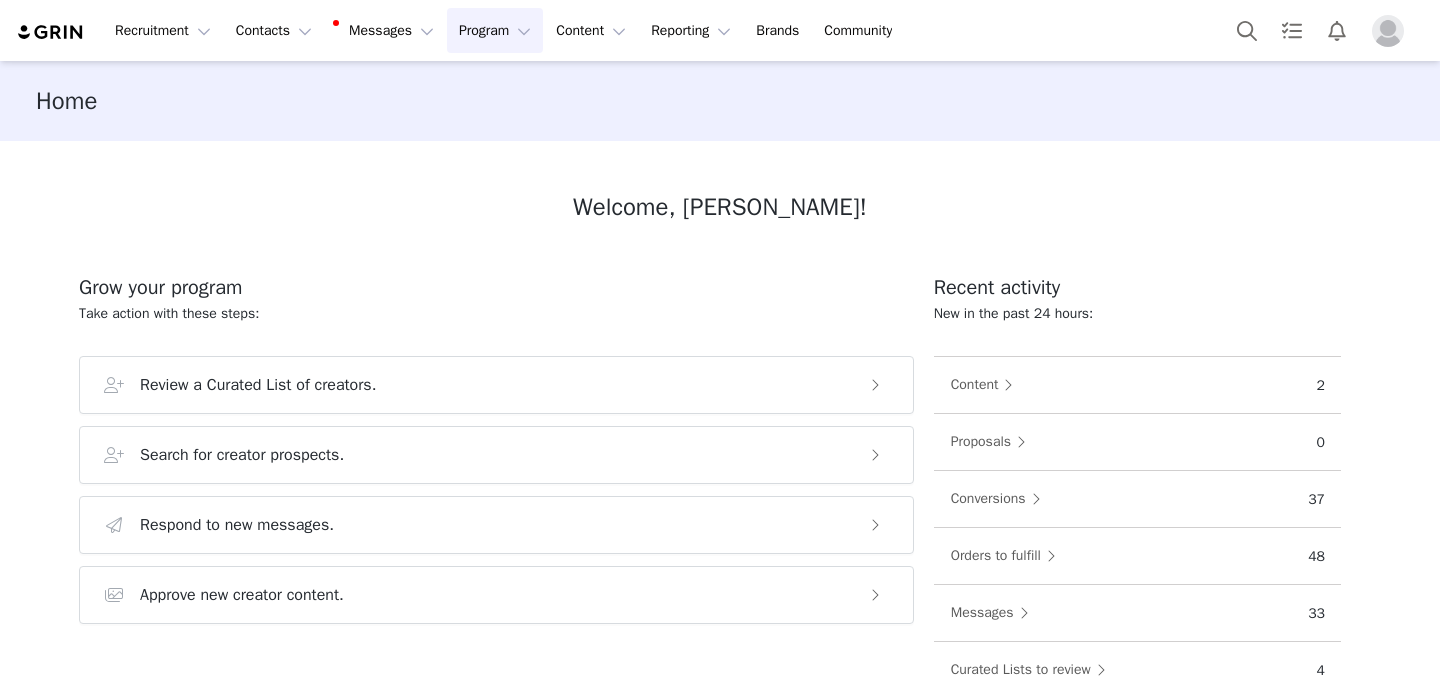 click on "Program Program" at bounding box center (495, 30) 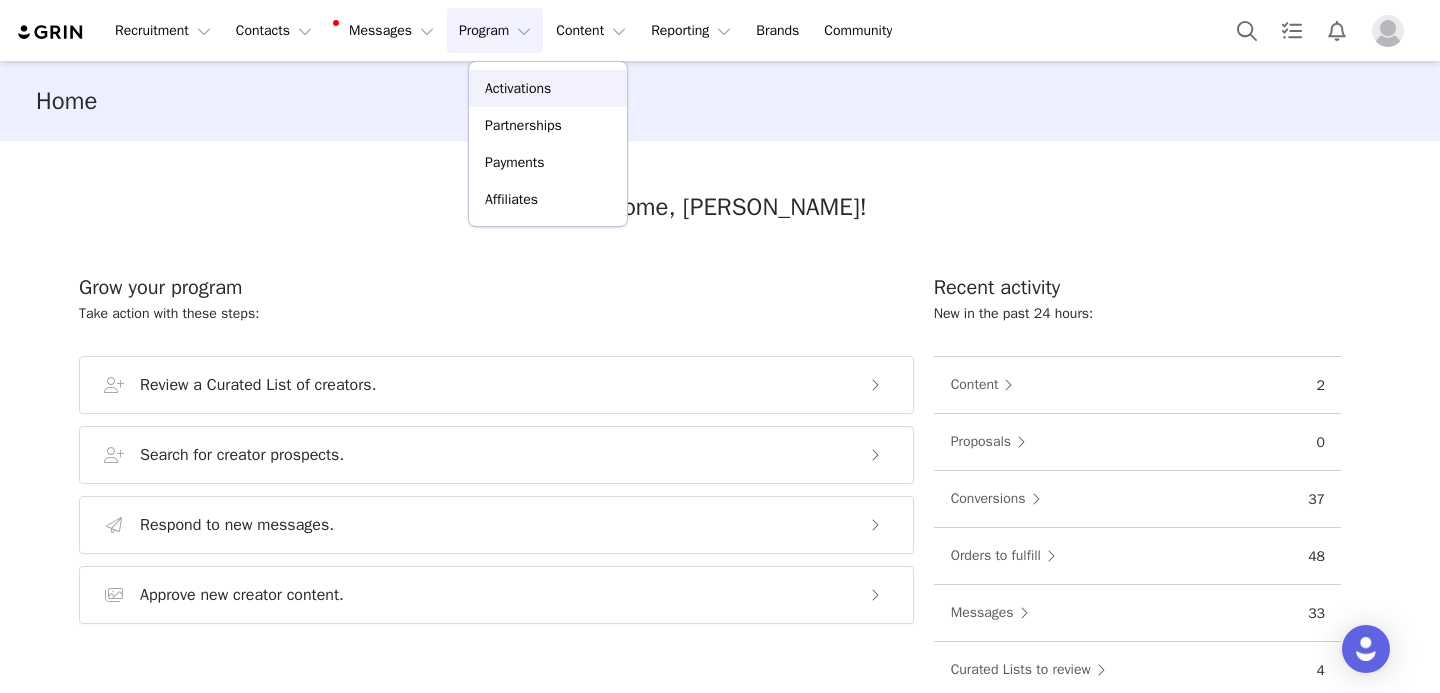 click on "Activations" at bounding box center [518, 88] 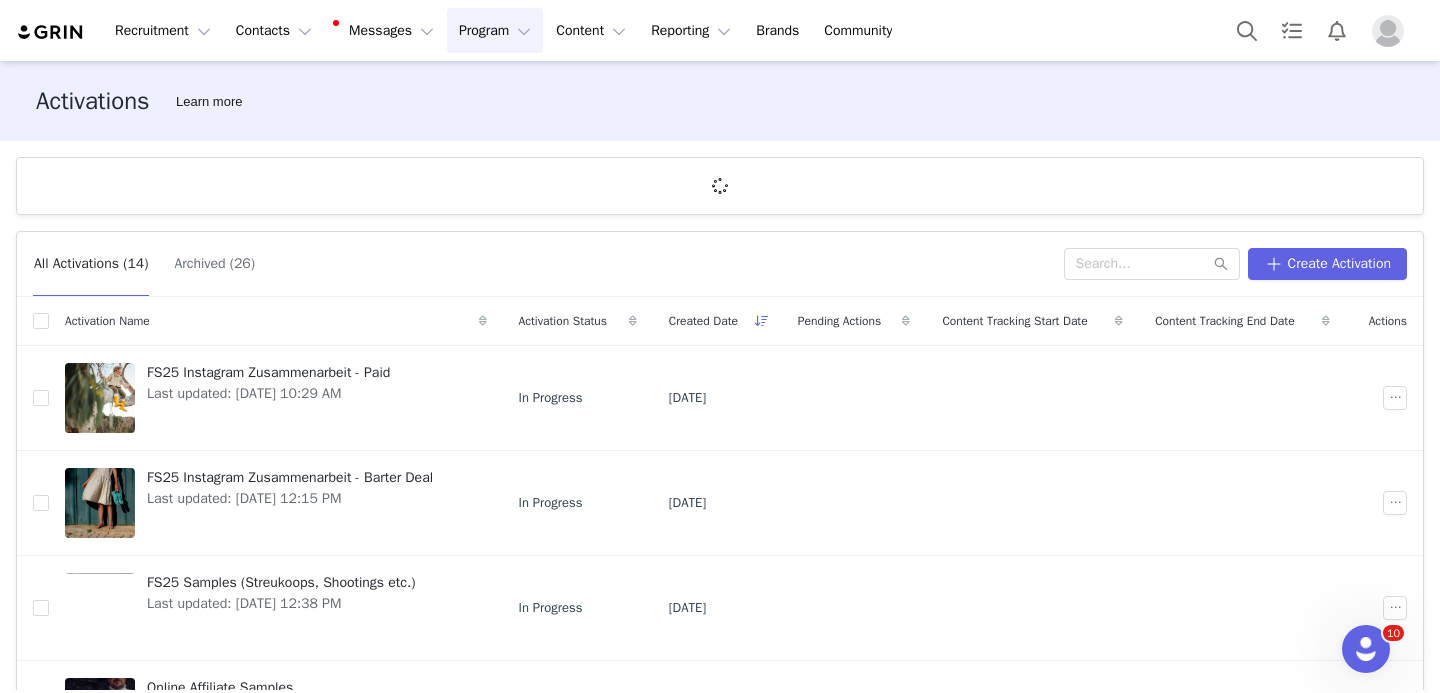 scroll, scrollTop: 0, scrollLeft: 0, axis: both 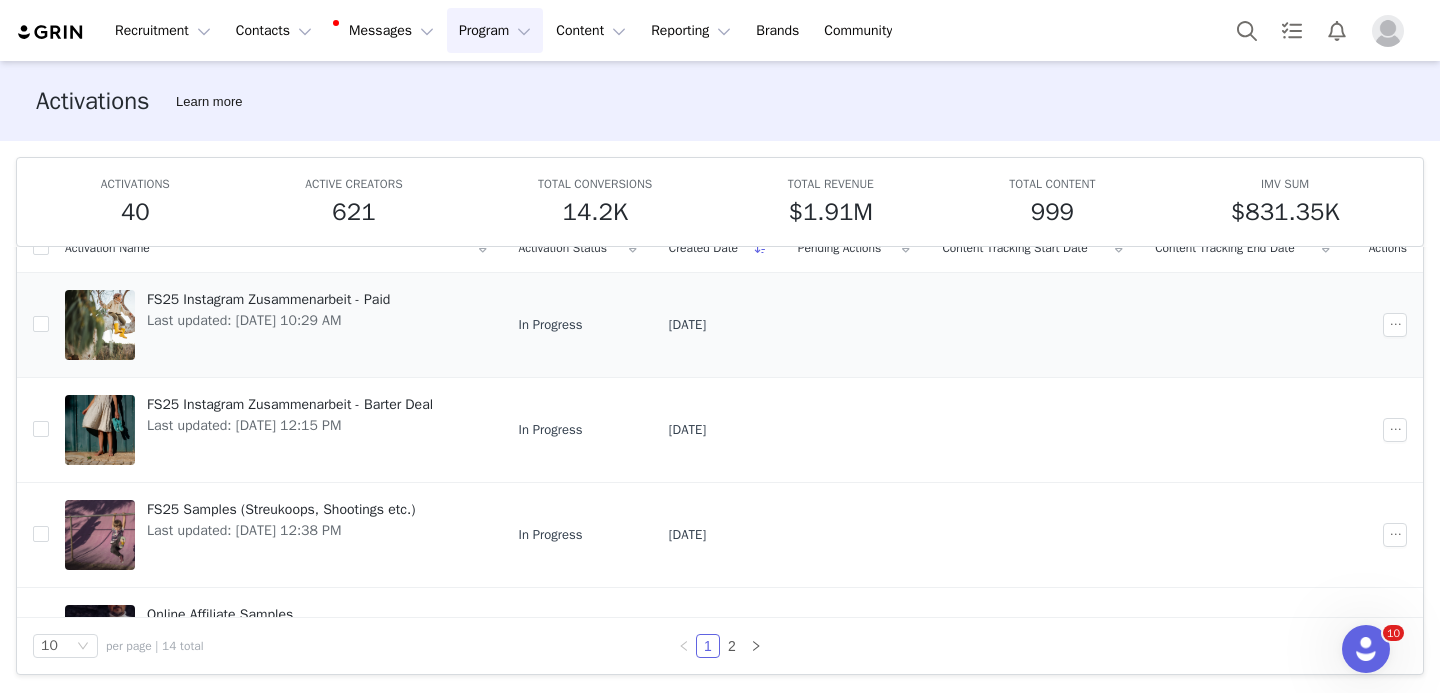 click on "FS25 Instagram Zusammenarbeit - Paid Last updated: [DATE] 10:29 AM" at bounding box center [268, 325] 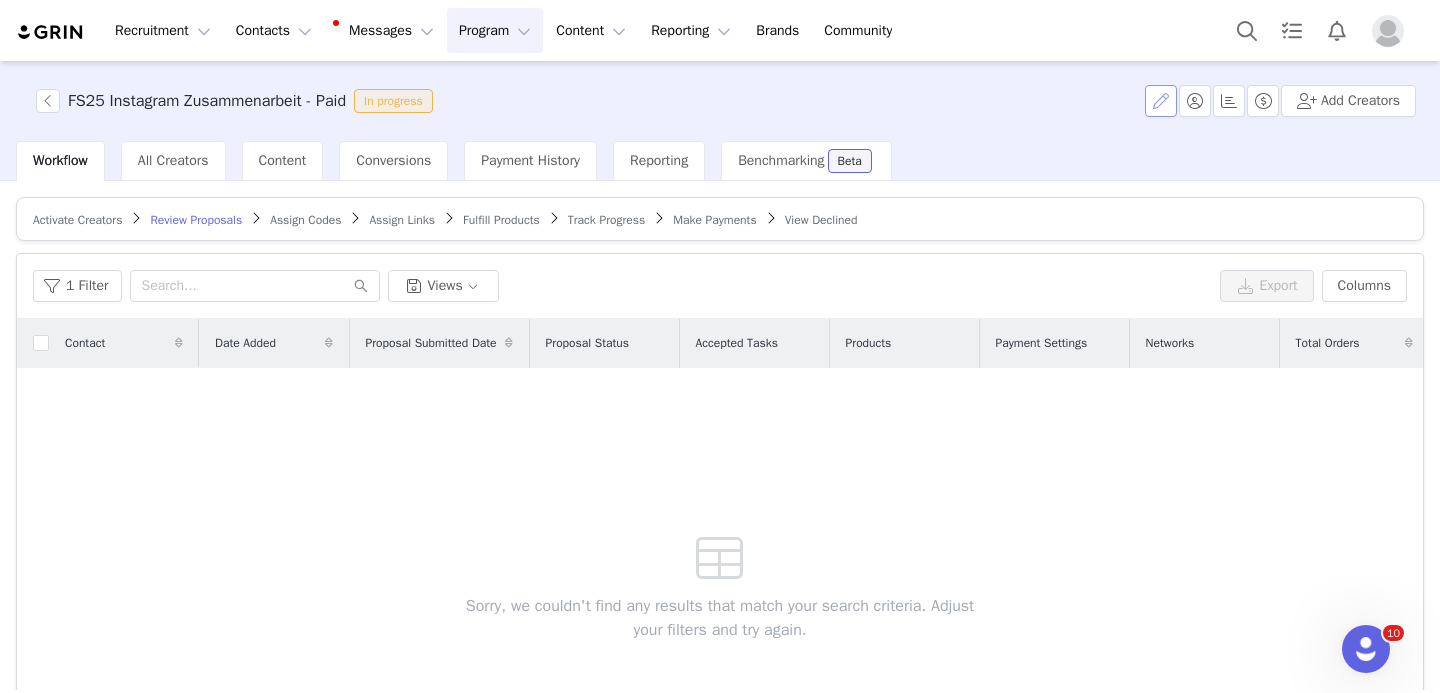 click at bounding box center (1161, 101) 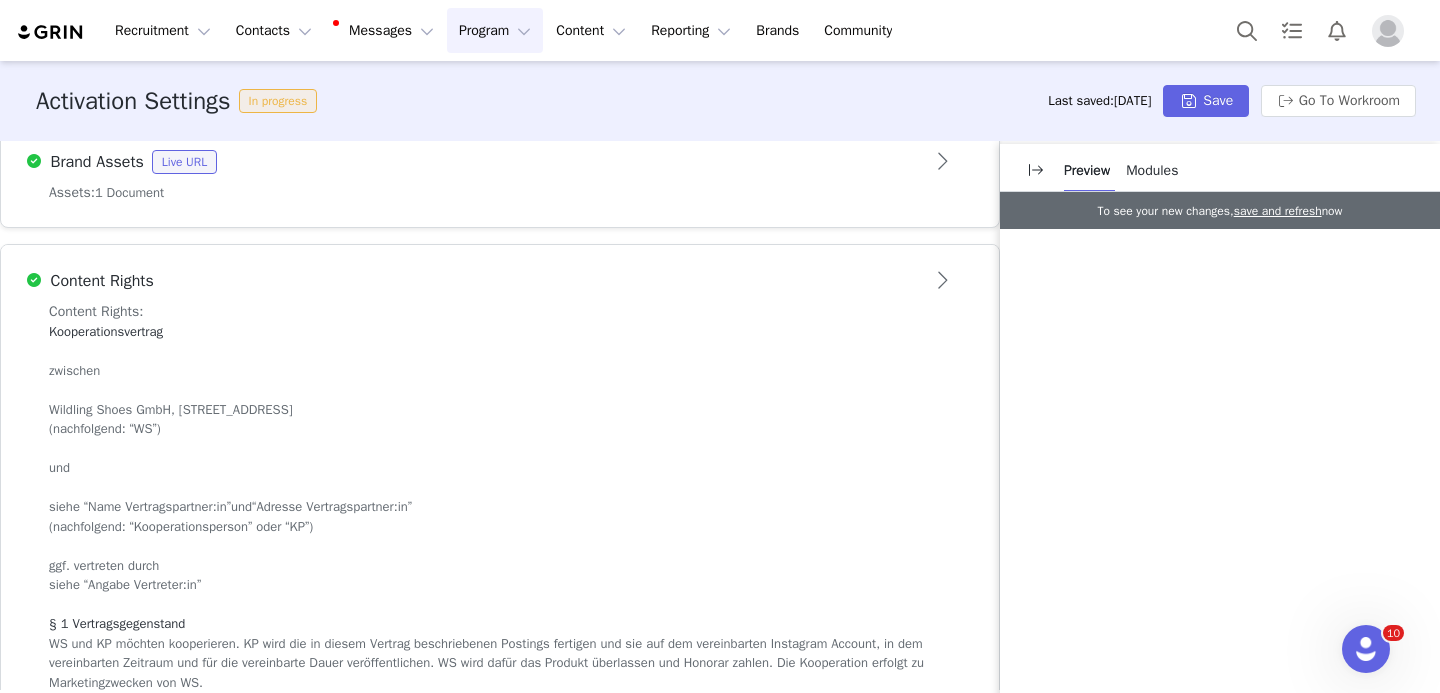 scroll, scrollTop: 1506, scrollLeft: 0, axis: vertical 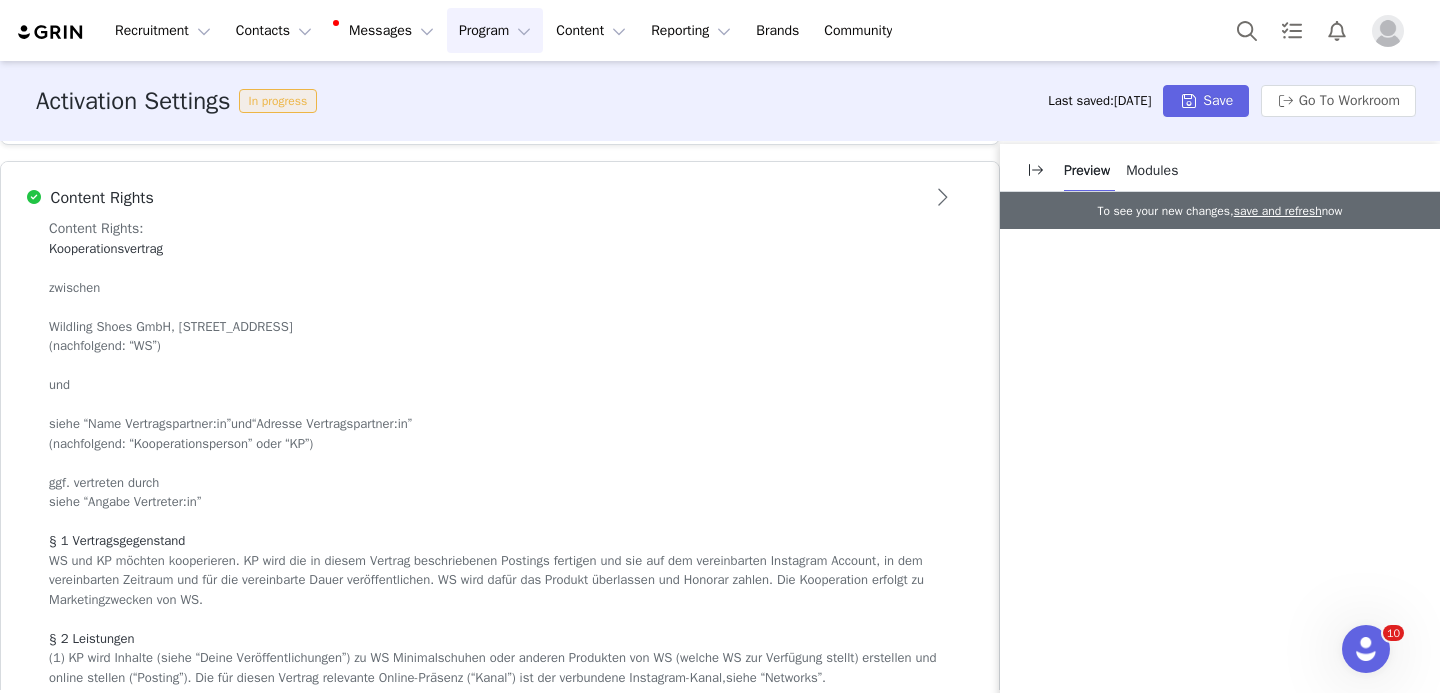 click at bounding box center (944, 198) 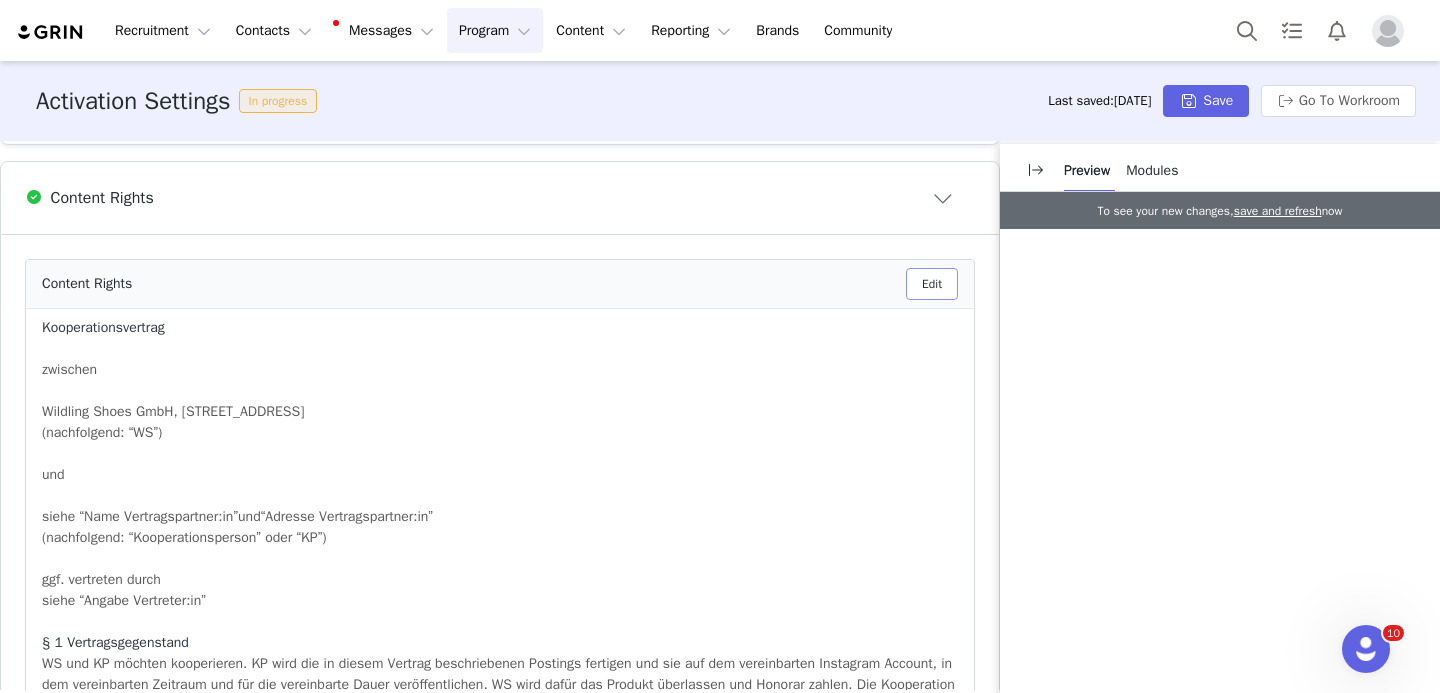 click on "Edit" at bounding box center (932, 284) 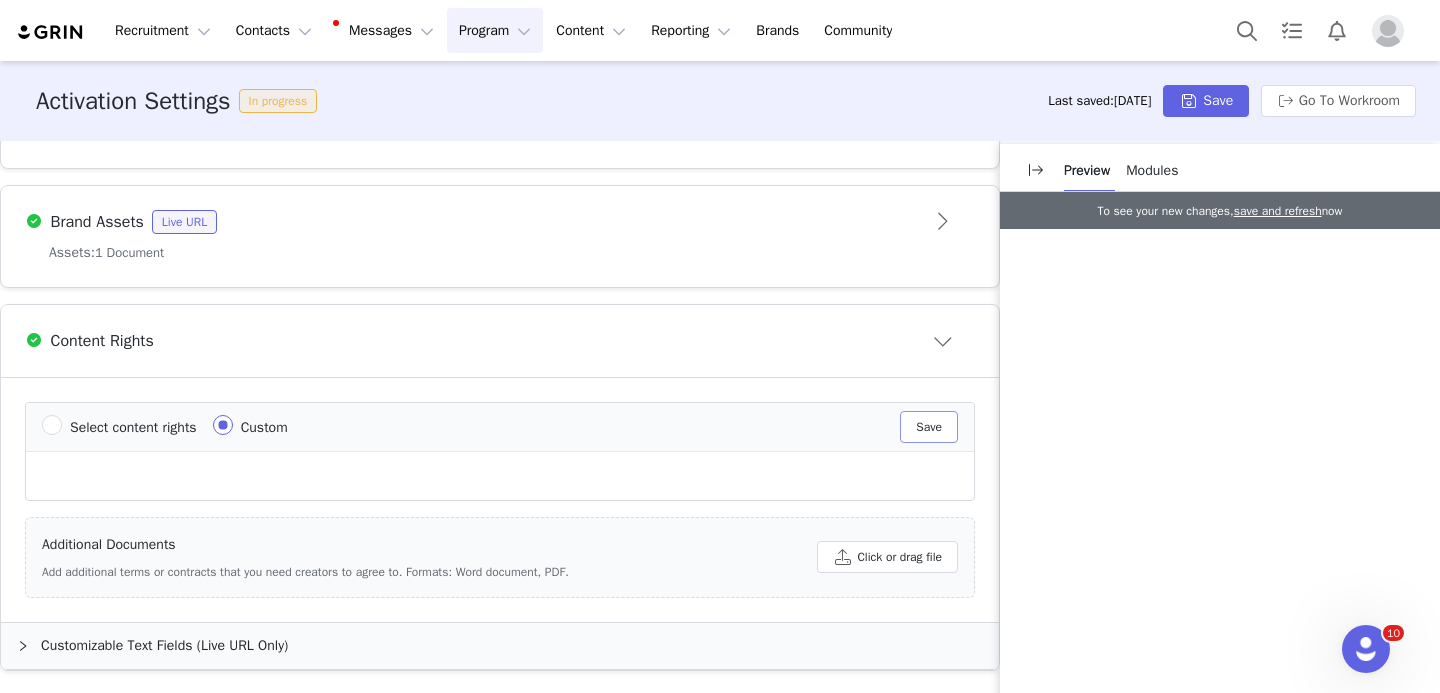 scroll, scrollTop: 1361, scrollLeft: 0, axis: vertical 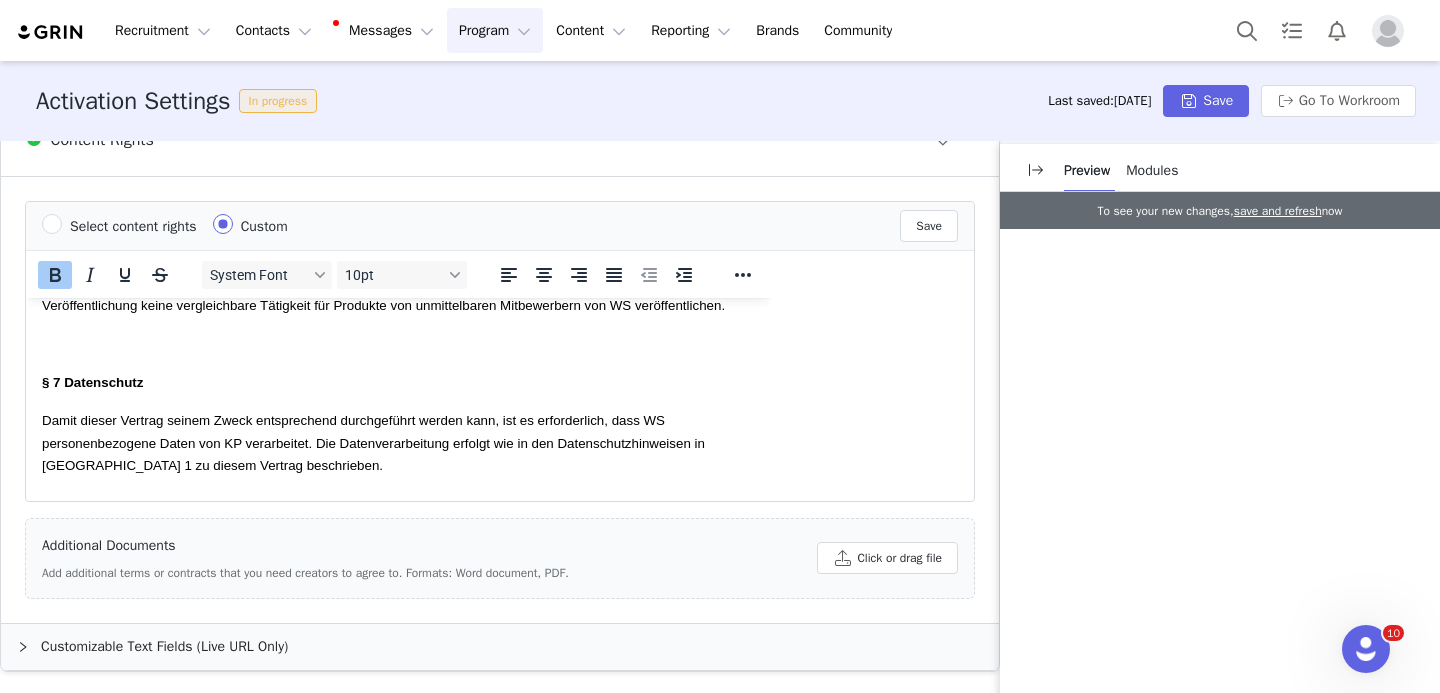 click on "§ 7 Datenschutz" at bounding box center (399, 381) 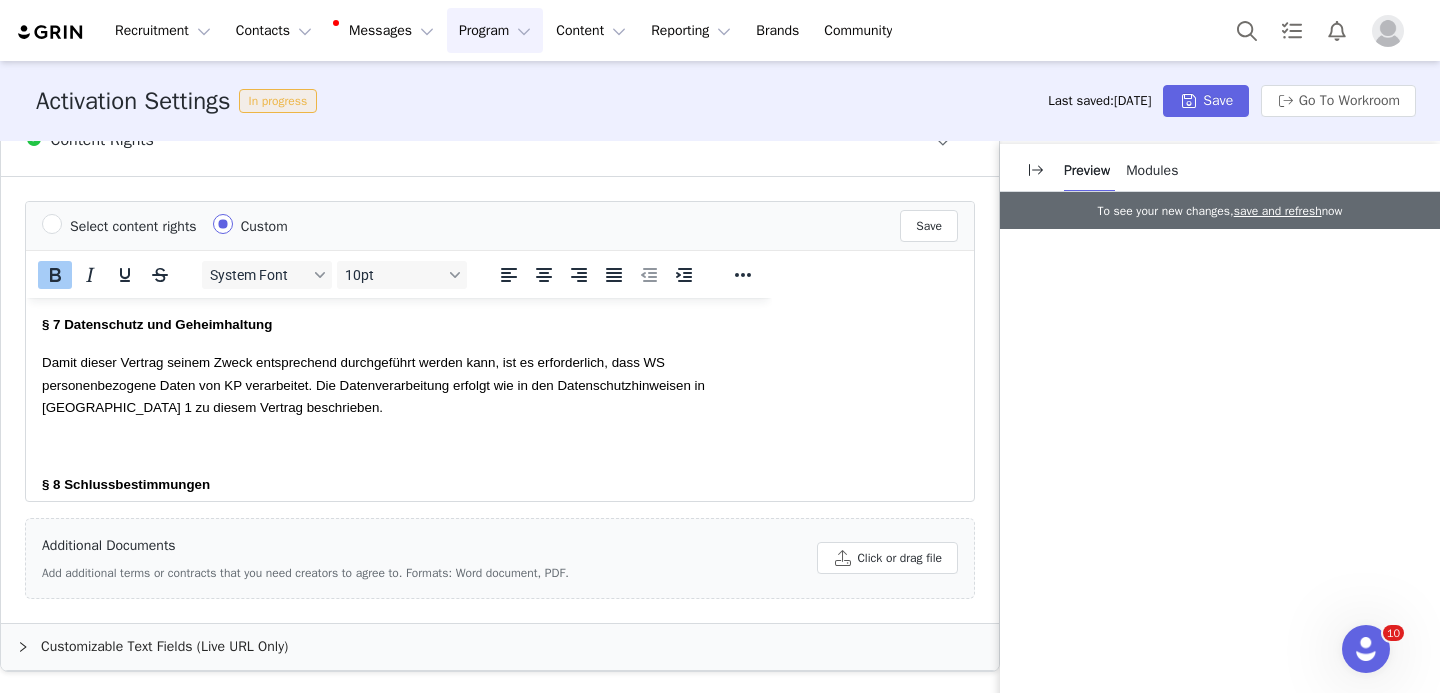 scroll, scrollTop: 2271, scrollLeft: 0, axis: vertical 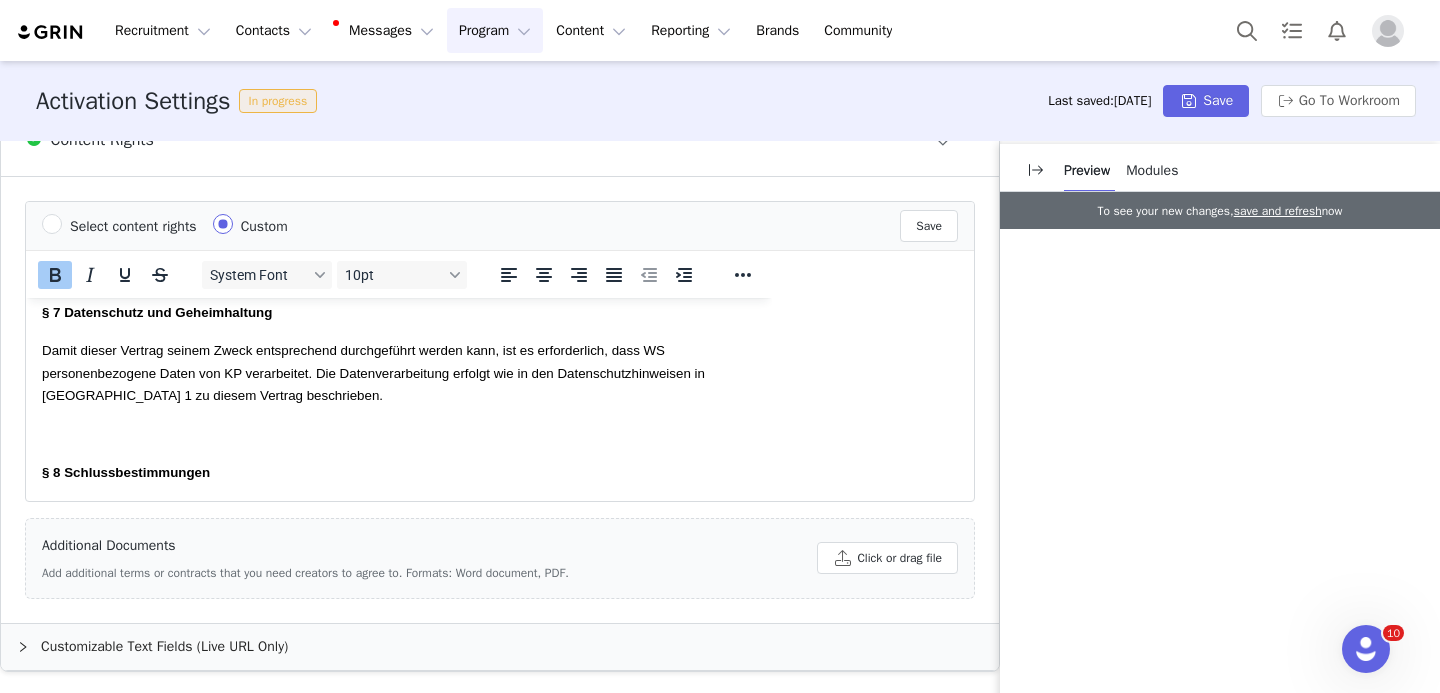 click on "Damit dieser Vertrag seinem Zweck entsprechend durchgeführt werden kann, ist es erforderlich, dass WS personenbezogene Daten von KP verarbeitet. Die Datenverarbeitung erfolgt wie in den Datenschutzhinweisen in [GEOGRAPHIC_DATA] 1 zu diesem Vertrag beschrieben." at bounding box center [399, 371] 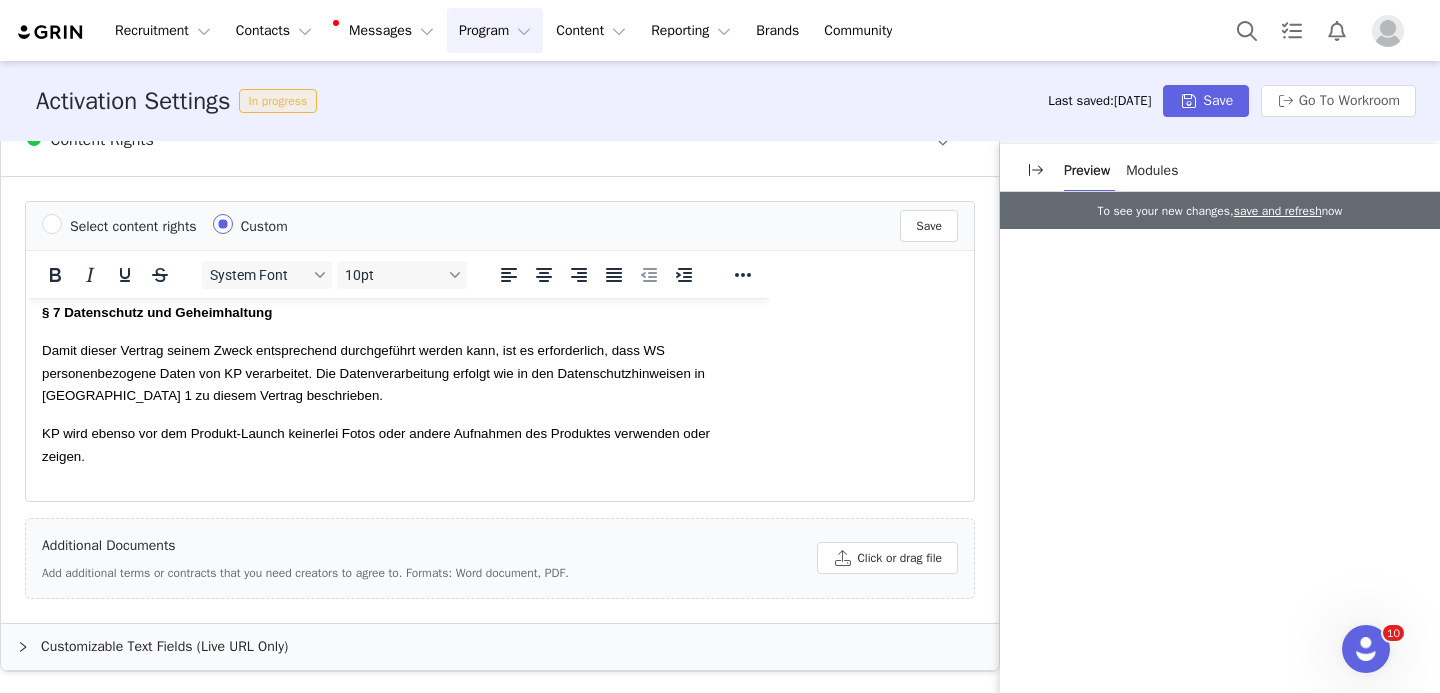 click on "Damit dieser Vertrag seinem Zweck entsprechend durchgeführt werden kann, ist es erforderlich, dass WS personenbezogene Daten von KP verarbeitet. Die Datenverarbeitung erfolgt wie in den Datenschutzhinweisen in [GEOGRAPHIC_DATA] 1 zu diesem Vertrag beschrieben." at bounding box center [373, 372] 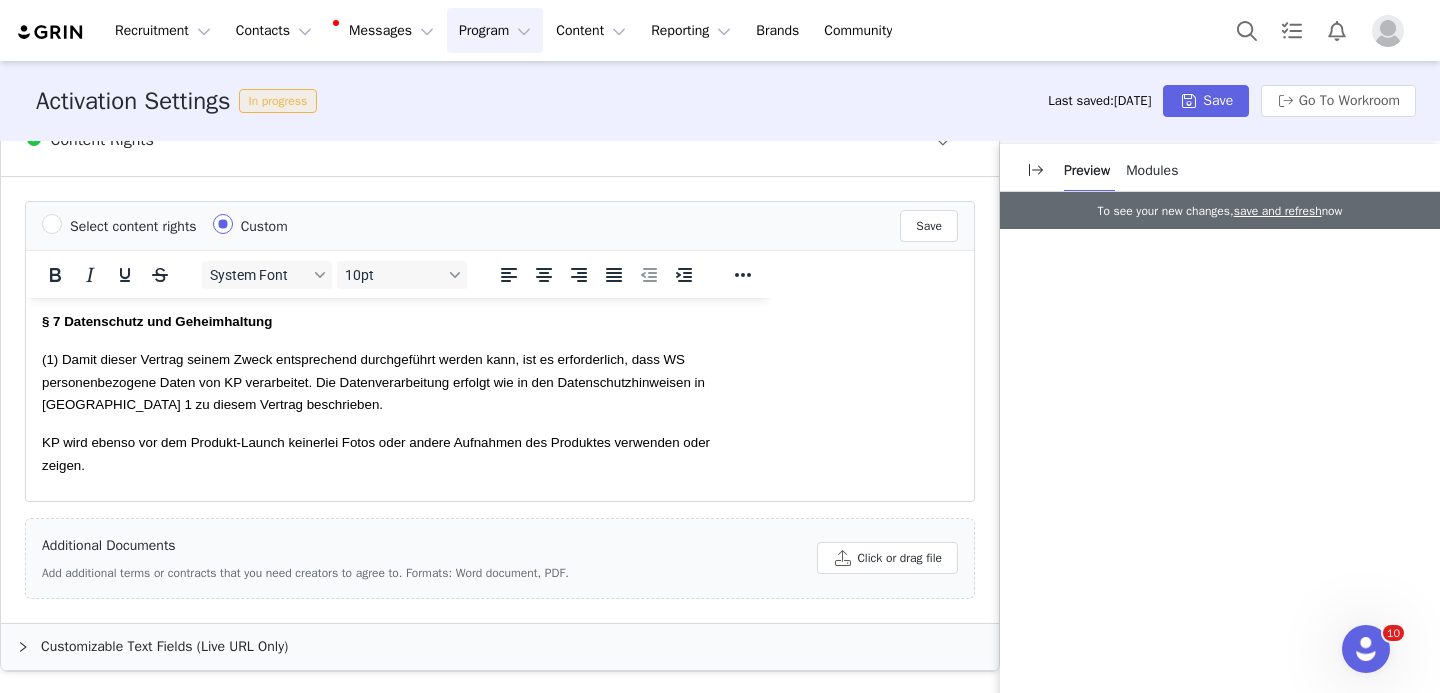 scroll, scrollTop: 2267, scrollLeft: 0, axis: vertical 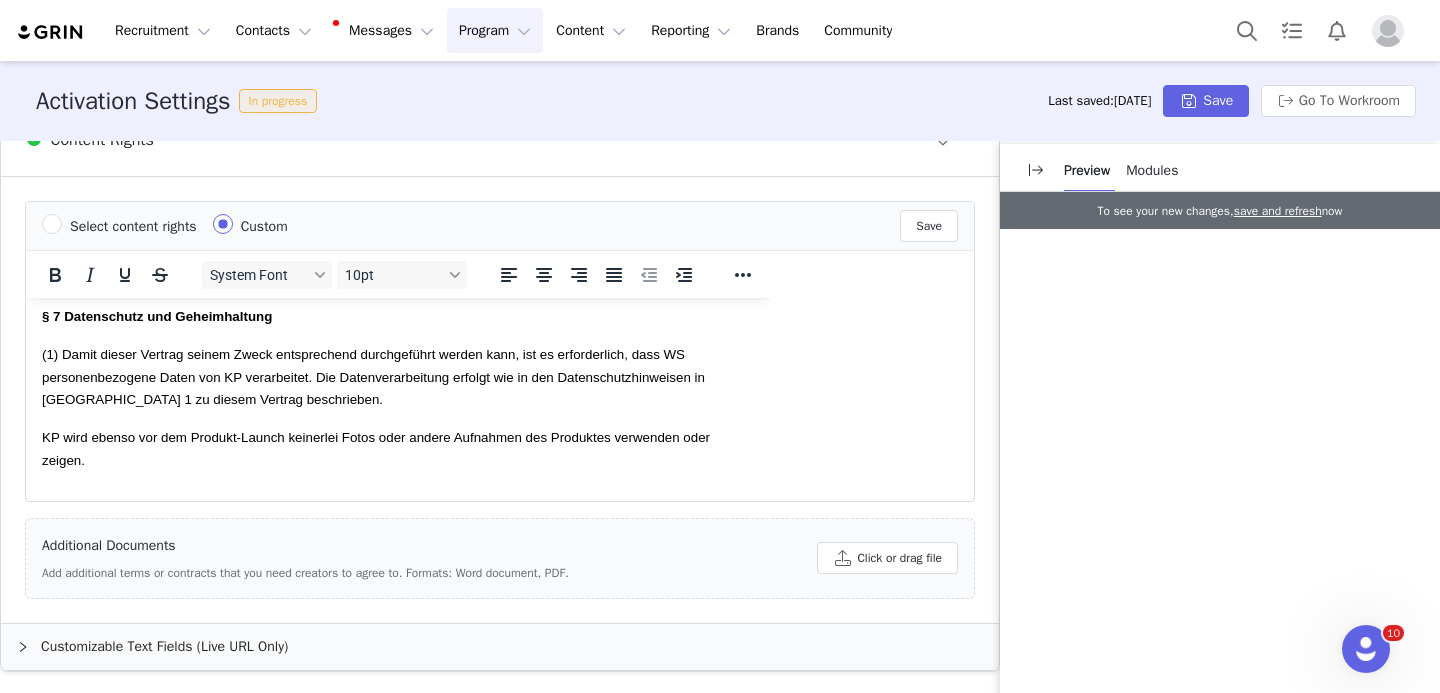 click on "Kooperationsvertrag zwischen Wildling Shoes GmbH, [STREET_ADDRESS] (nachfolgend: “WS”) und siehe “Name Vertragspartner:in”  und  “Adresse Vertragspartner:in” (nachfolgend: “Kooperationsperson” oder “KP”) ggf. vertreten durch siehe “Angabe Vertreter:in” § 1 Vertragsgegenstand WS und KP möchten kooperieren. KP wird die in diesem Vertrag beschriebenen Postings fertigen und sie auf dem vereinbarten Instagram Account, in dem vereinbarten Zeitraum und für die vereinbarte Dauer veröffentlichen. WS wird dafür das Produkt überlassen und Honorar zahlen. Die Kooperation erfolgt zu Marketingzwecken von WS.    § 2 Leistungen (1) KP wird Inhalte ( siehe “Deine Veröffentlichungen” ) zu WS Minimalschuhen oder anderen Produkten von WS (welche WS zur Verfügung stellt) erstellen und online stellen (“Posting”). Die für diesen Vertrag relevante Online-Präsenz (“Kanal”) ist der verbundene Instagram-Kanal,  siehe “Networks” . #WildlingShoes #MinimalShoes  hoch." at bounding box center [399, 186] 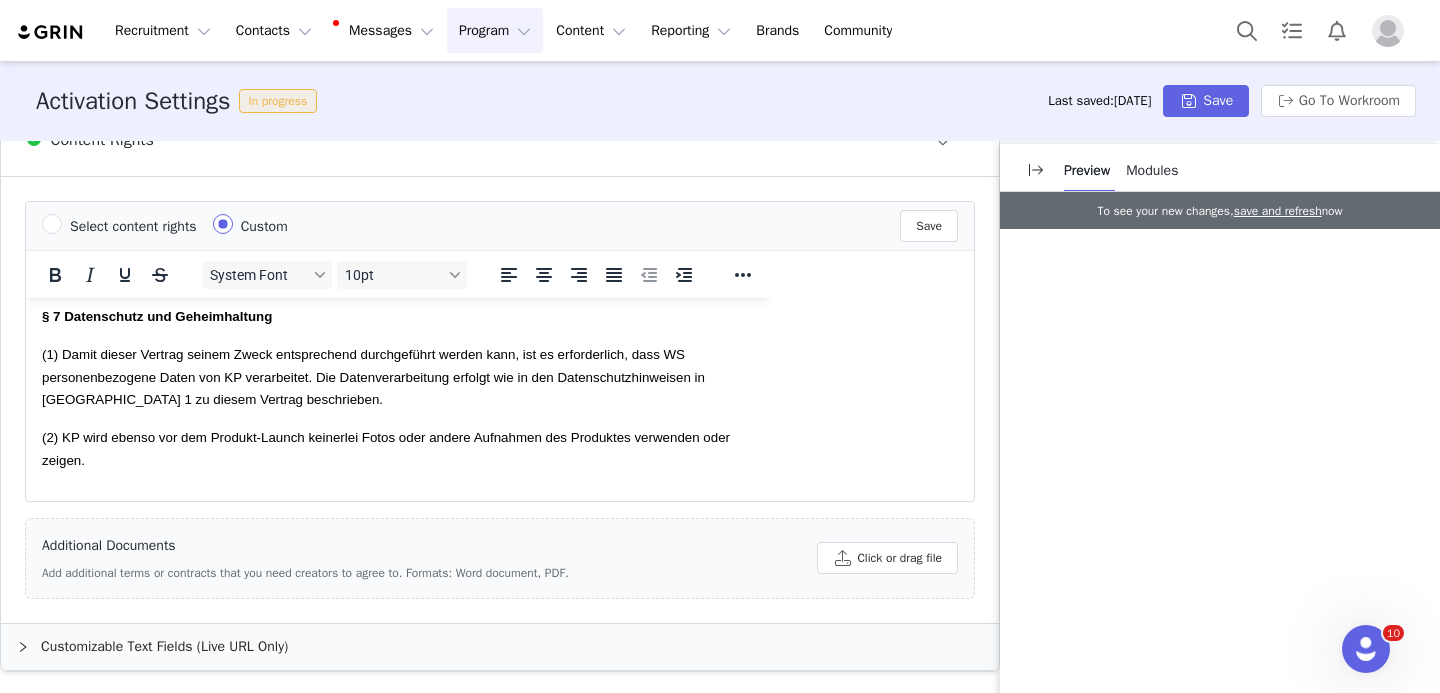 click on "(2) KP wird ebenso vor dem Produkt-Launch keinerlei Fotos oder andere Aufnahmen des Produktes verwenden oder zeigen." at bounding box center (399, 447) 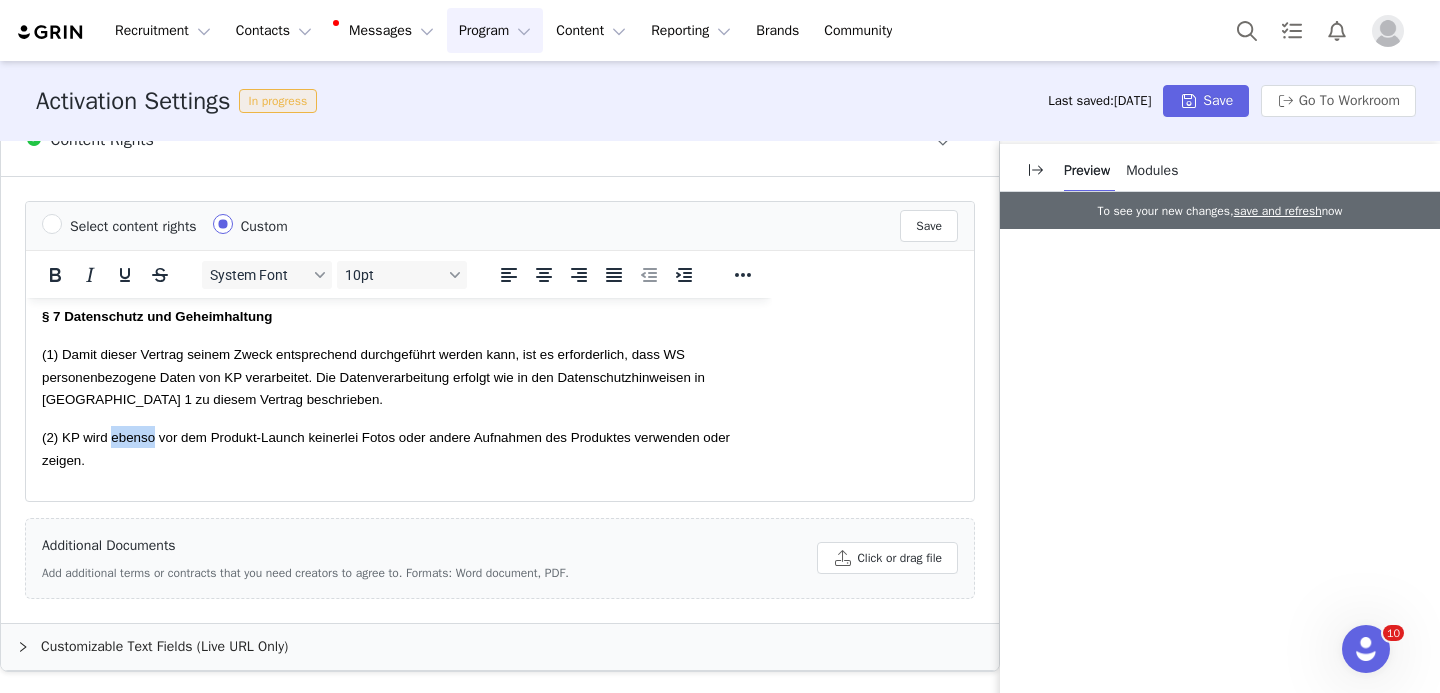 drag, startPoint x: 161, startPoint y: 431, endPoint x: 116, endPoint y: 431, distance: 45 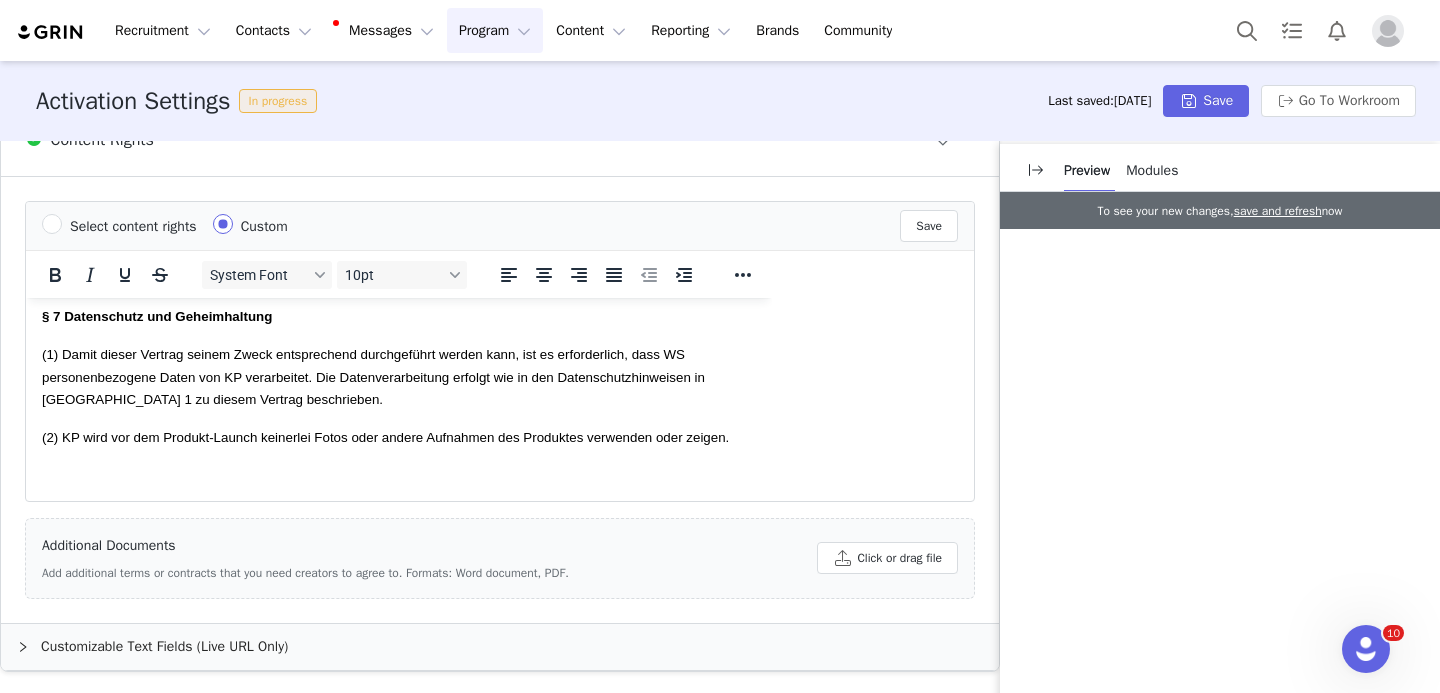 click on "(2) KP wird vor dem Produkt-Launch keinerlei Fotos oder andere Aufnahmen des Produktes verwenden oder zeigen." at bounding box center (399, 436) 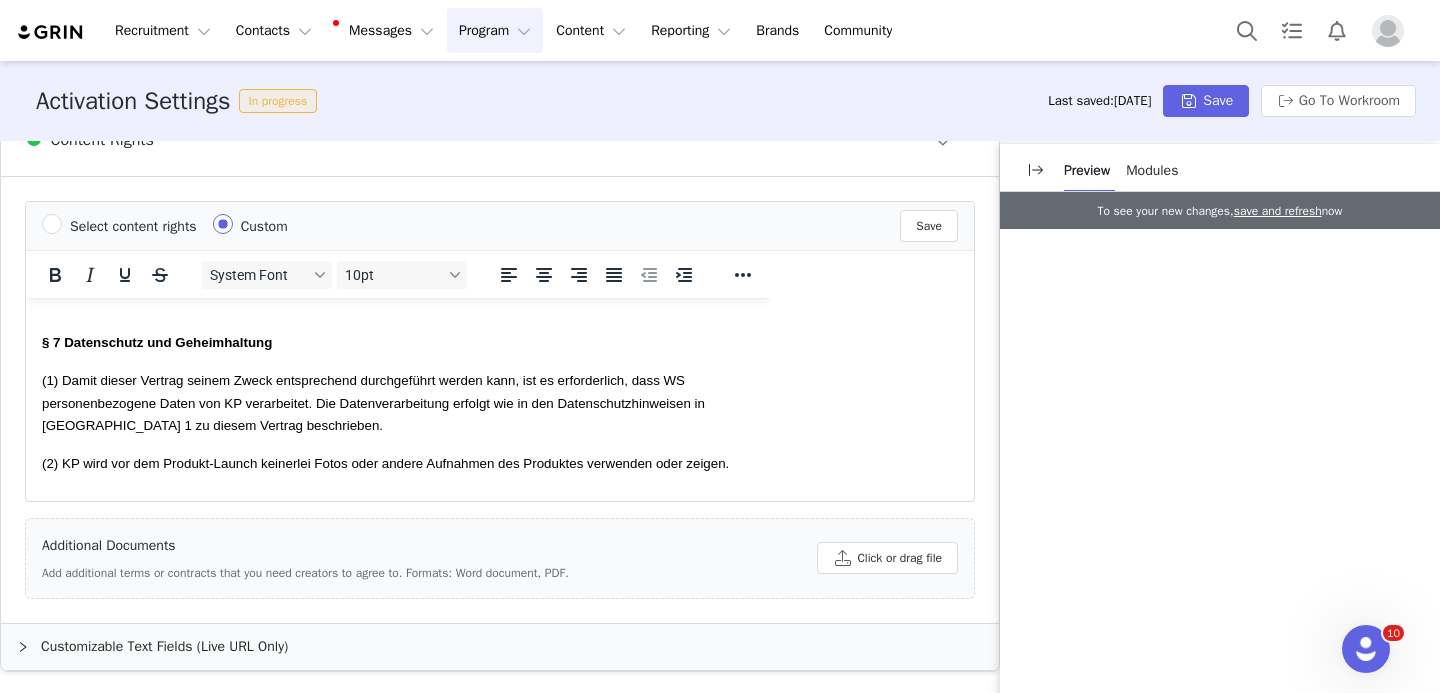 scroll, scrollTop: 2240, scrollLeft: 0, axis: vertical 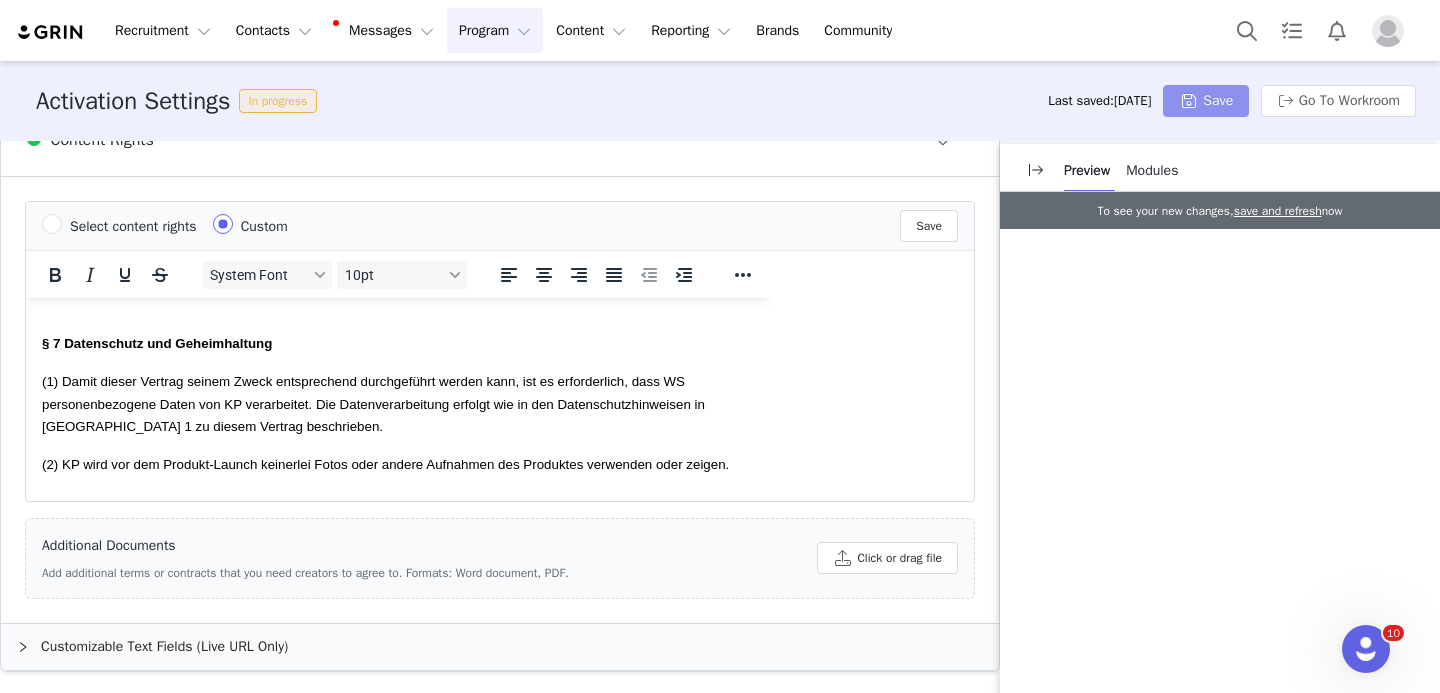 click on "Save" at bounding box center [1206, 101] 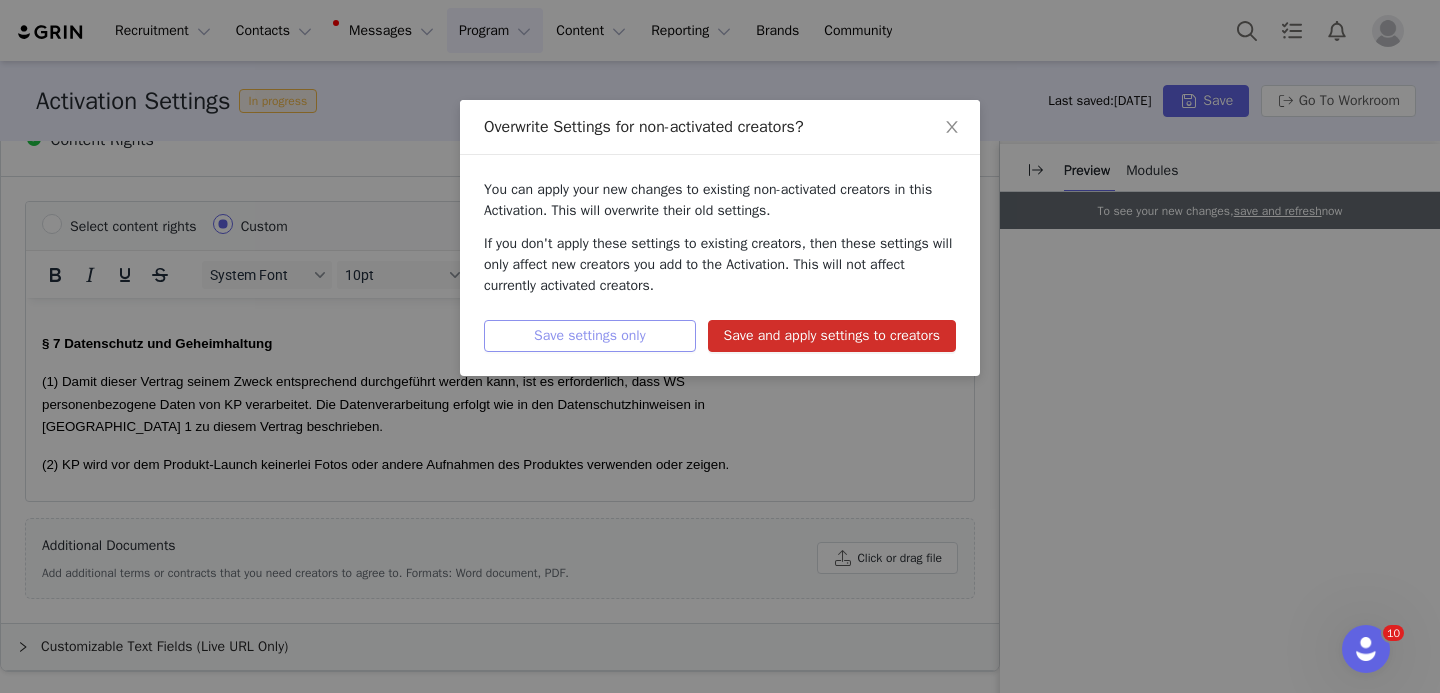 click on "Save settings only" at bounding box center [590, 336] 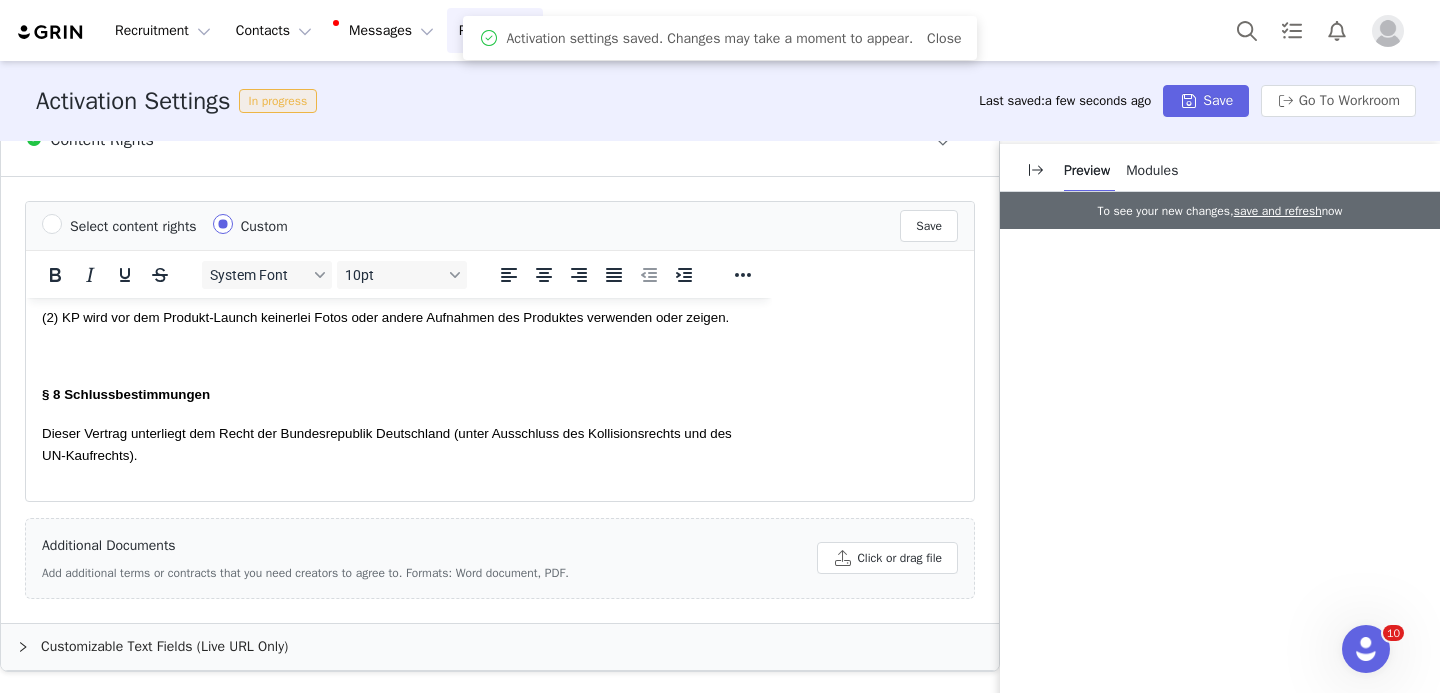 scroll, scrollTop: 2362, scrollLeft: 0, axis: vertical 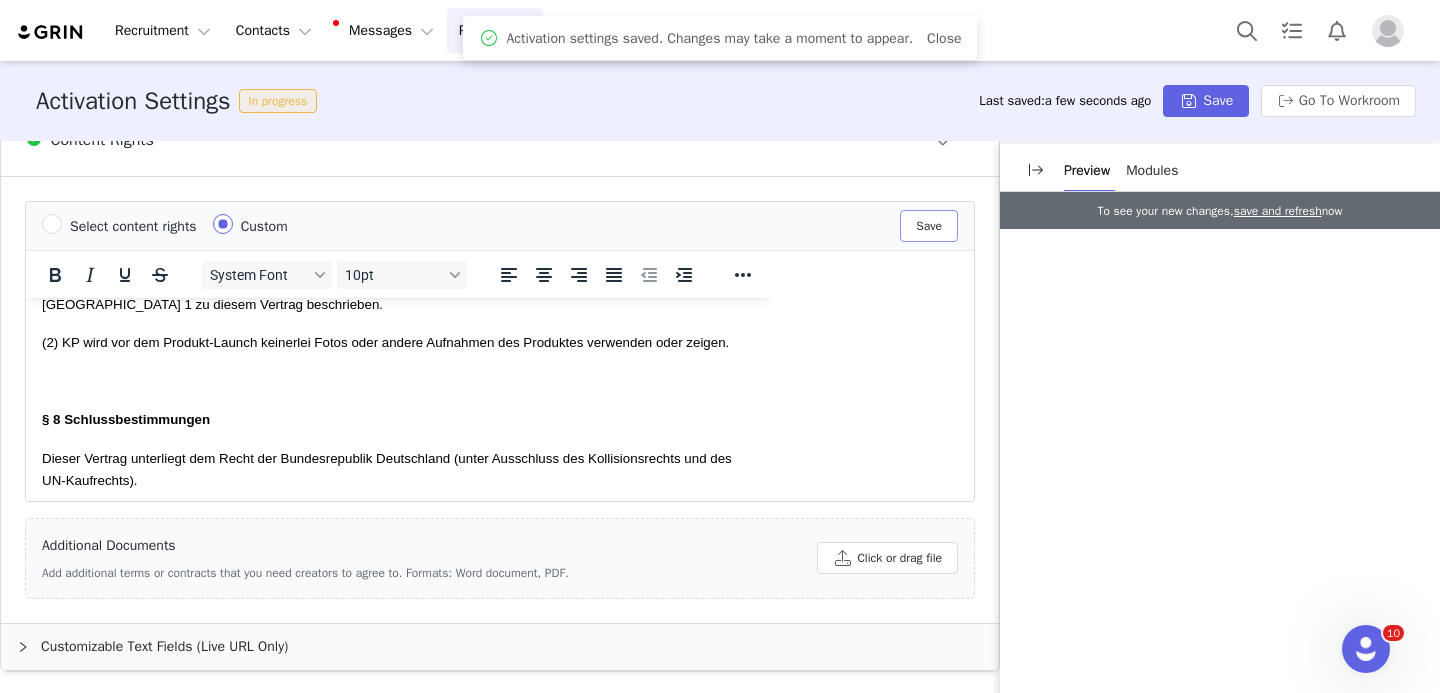 click on "Save" at bounding box center [929, 226] 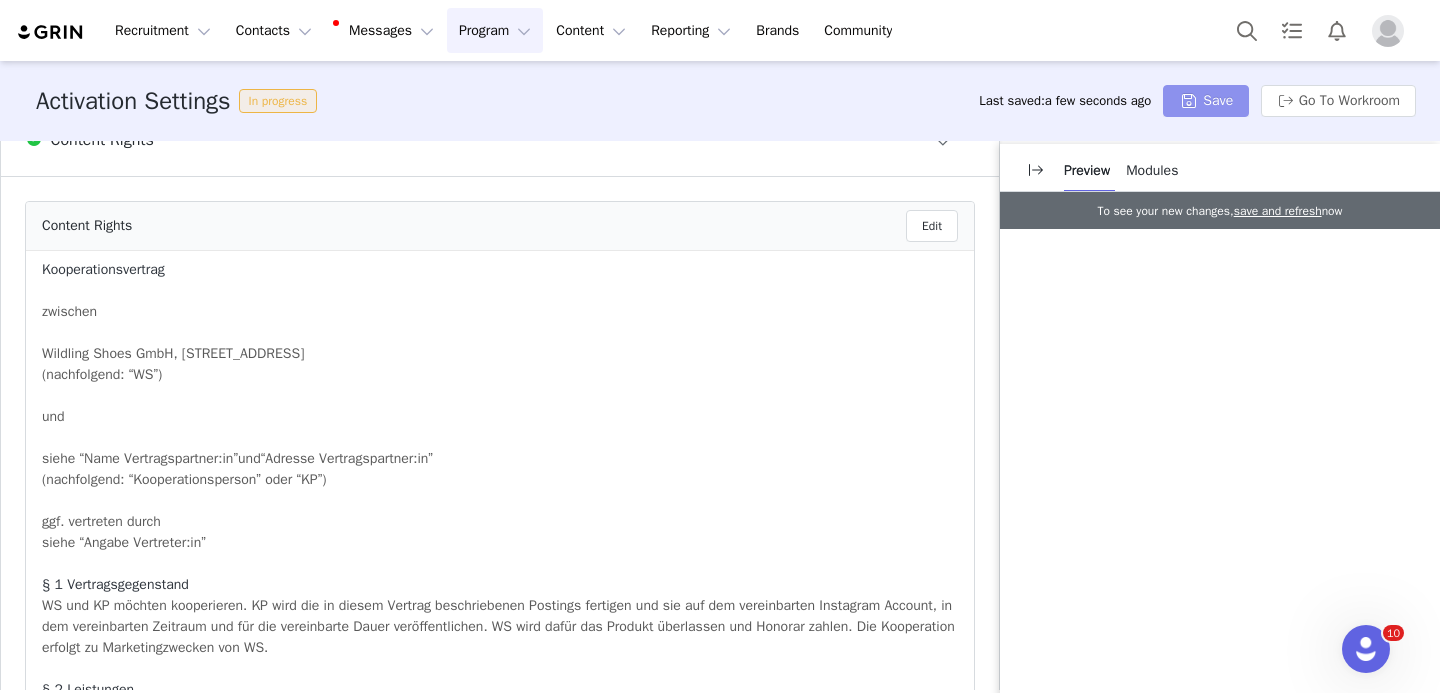 click on "Save" at bounding box center [1206, 101] 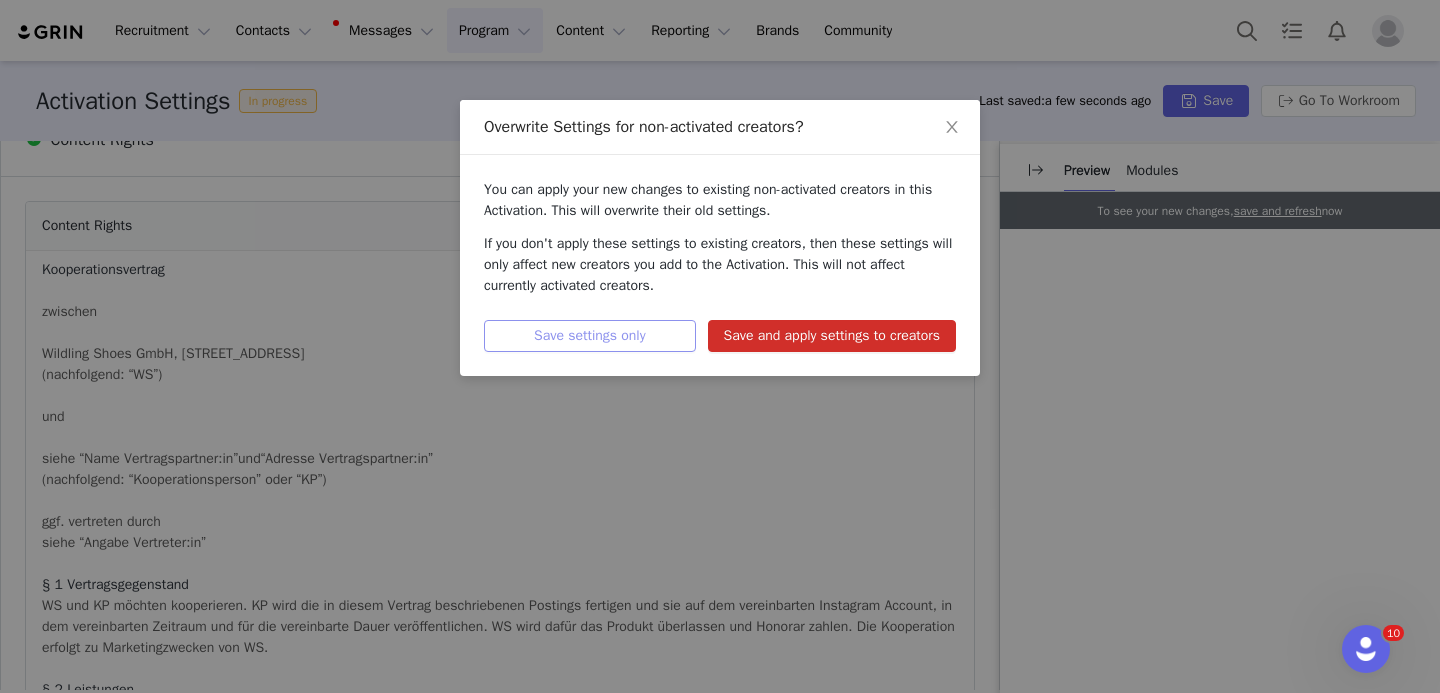click on "Save settings only" at bounding box center (590, 336) 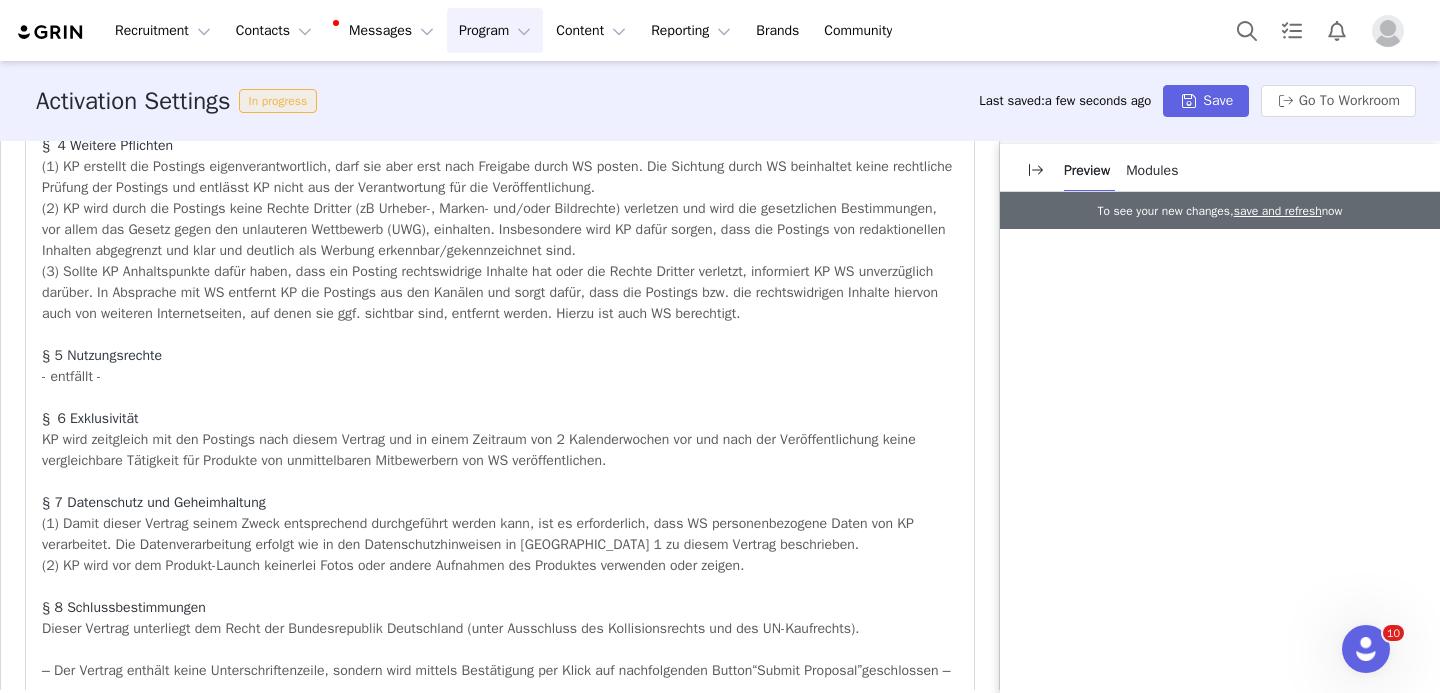 scroll, scrollTop: 2823, scrollLeft: 0, axis: vertical 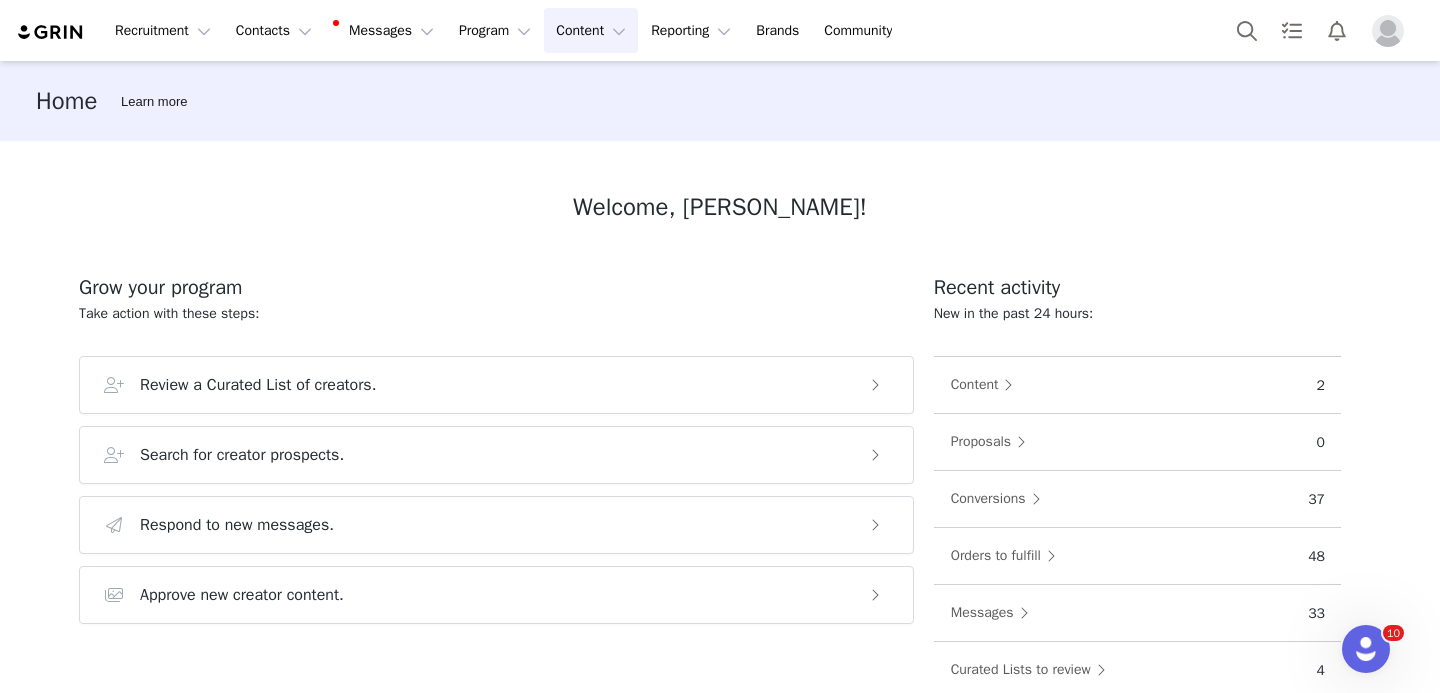click on "Content Content" at bounding box center (591, 30) 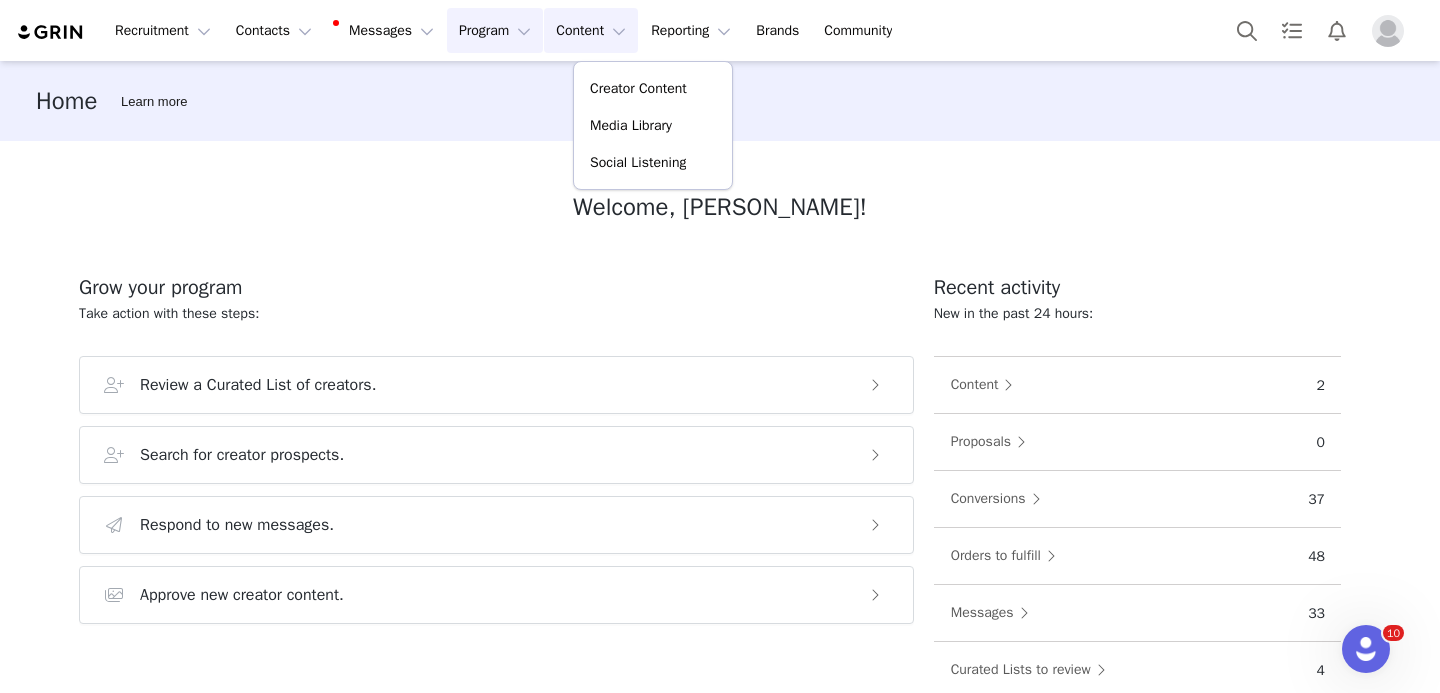 click on "Program Program" at bounding box center (495, 30) 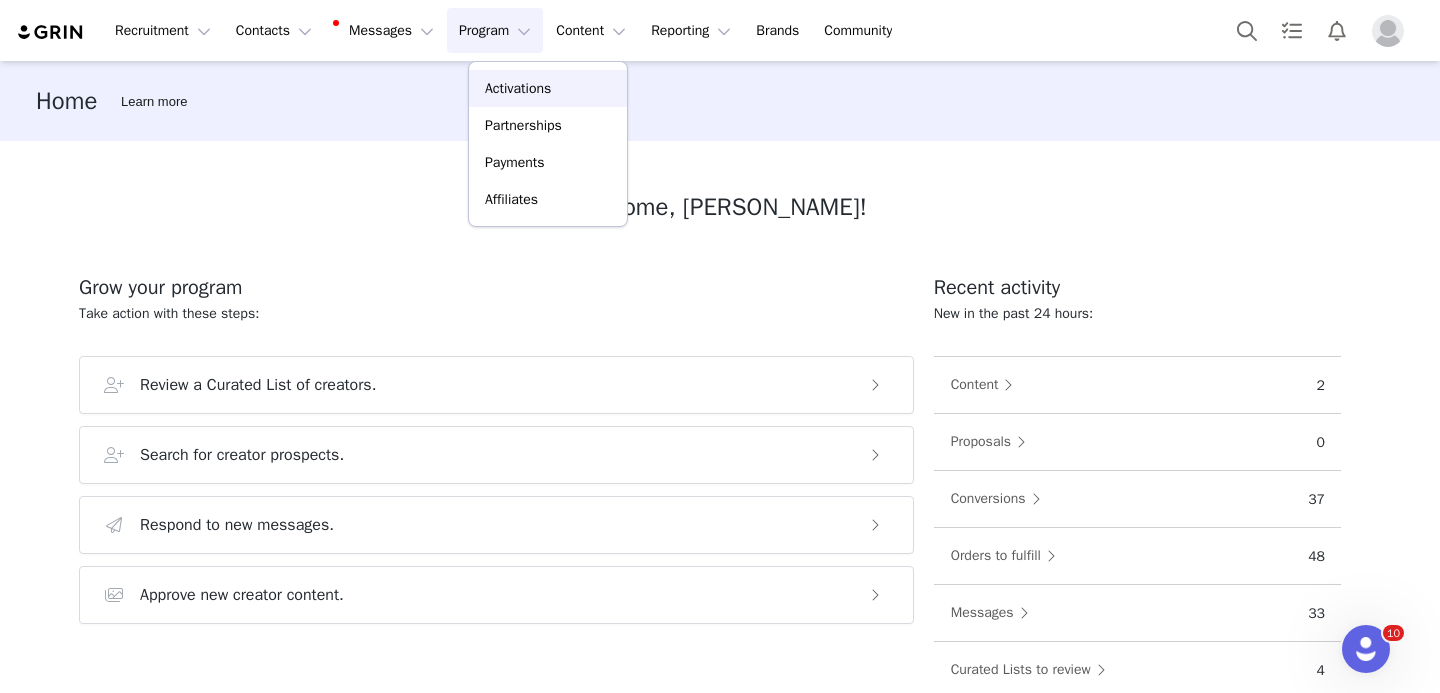 click on "Activations" at bounding box center (518, 88) 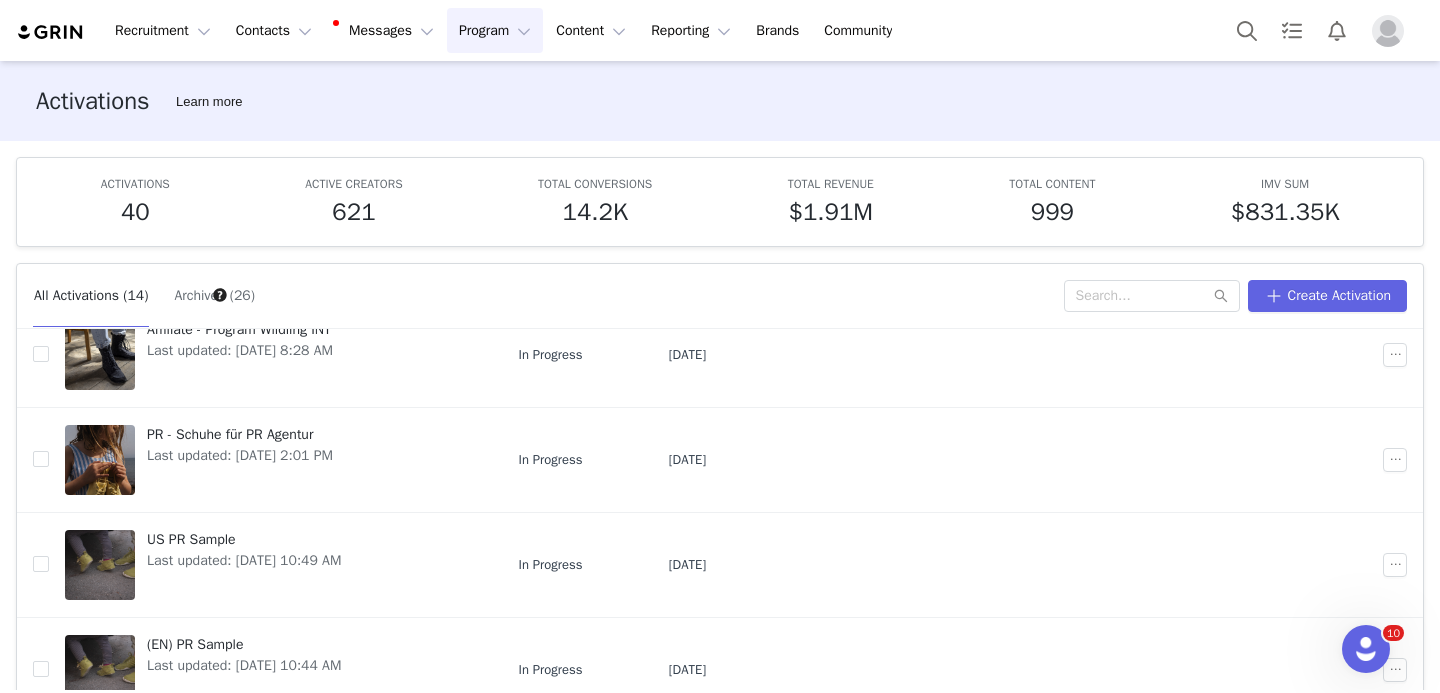 scroll, scrollTop: 705, scrollLeft: 0, axis: vertical 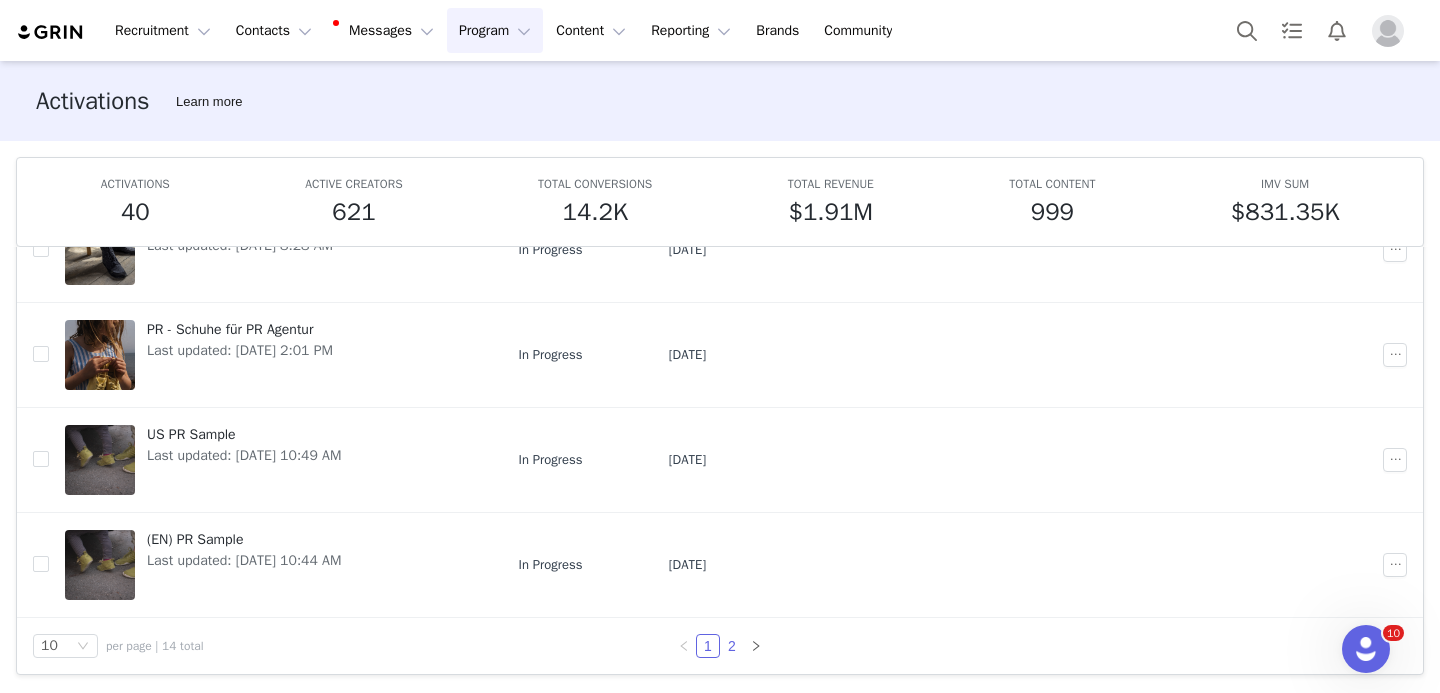 click on "2" at bounding box center (732, 646) 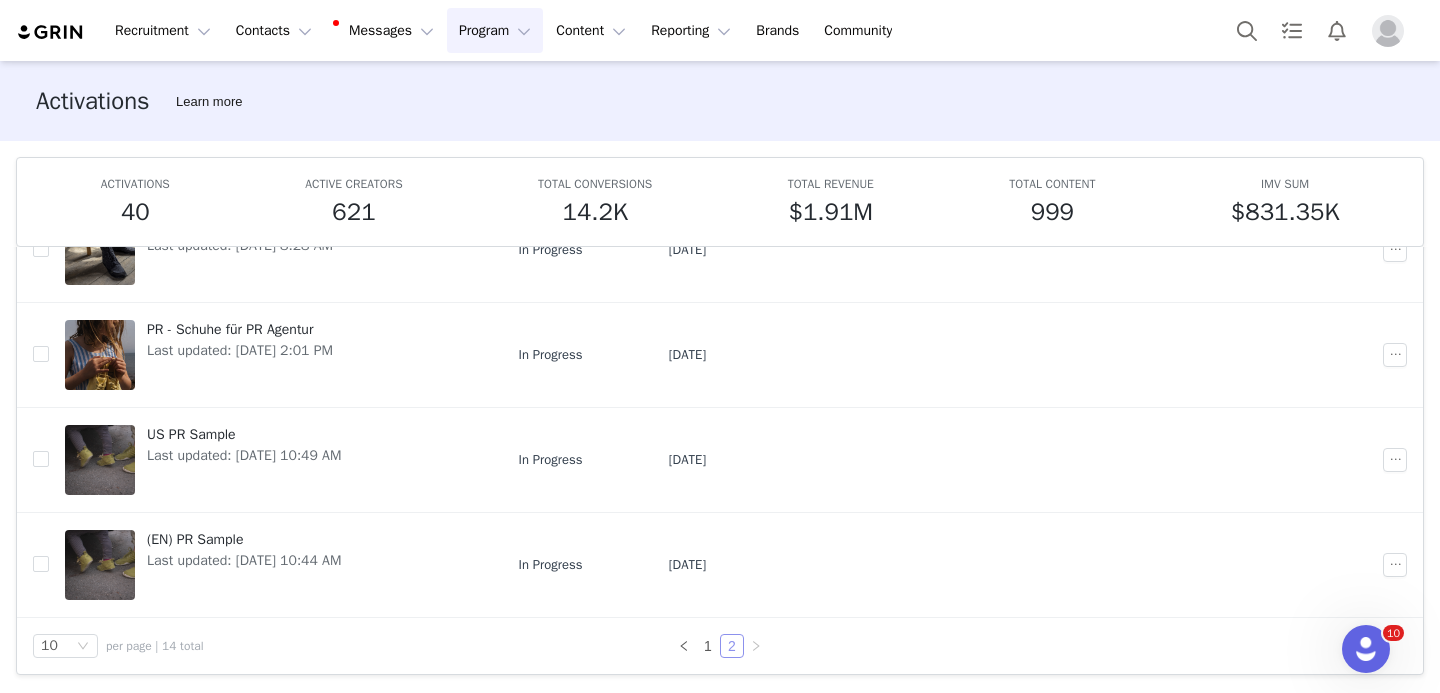 scroll, scrollTop: 0, scrollLeft: 0, axis: both 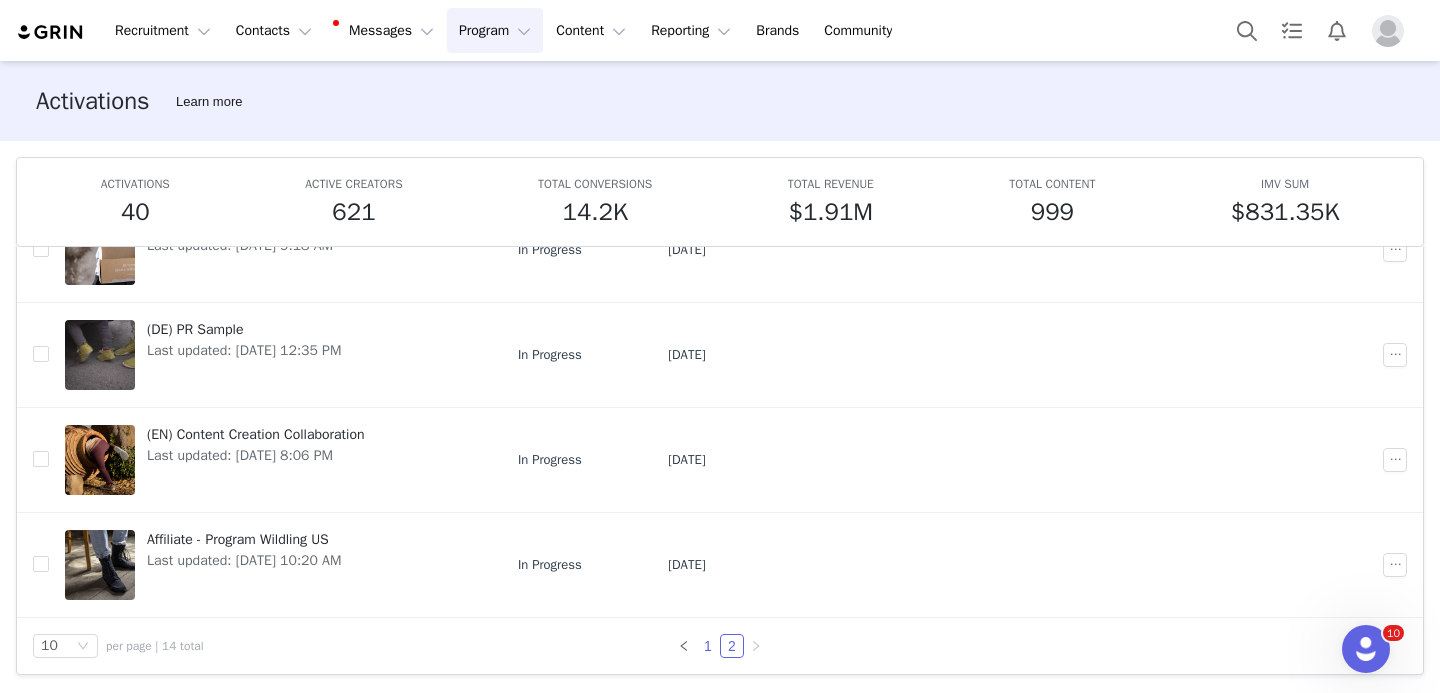 click on "1" at bounding box center [708, 646] 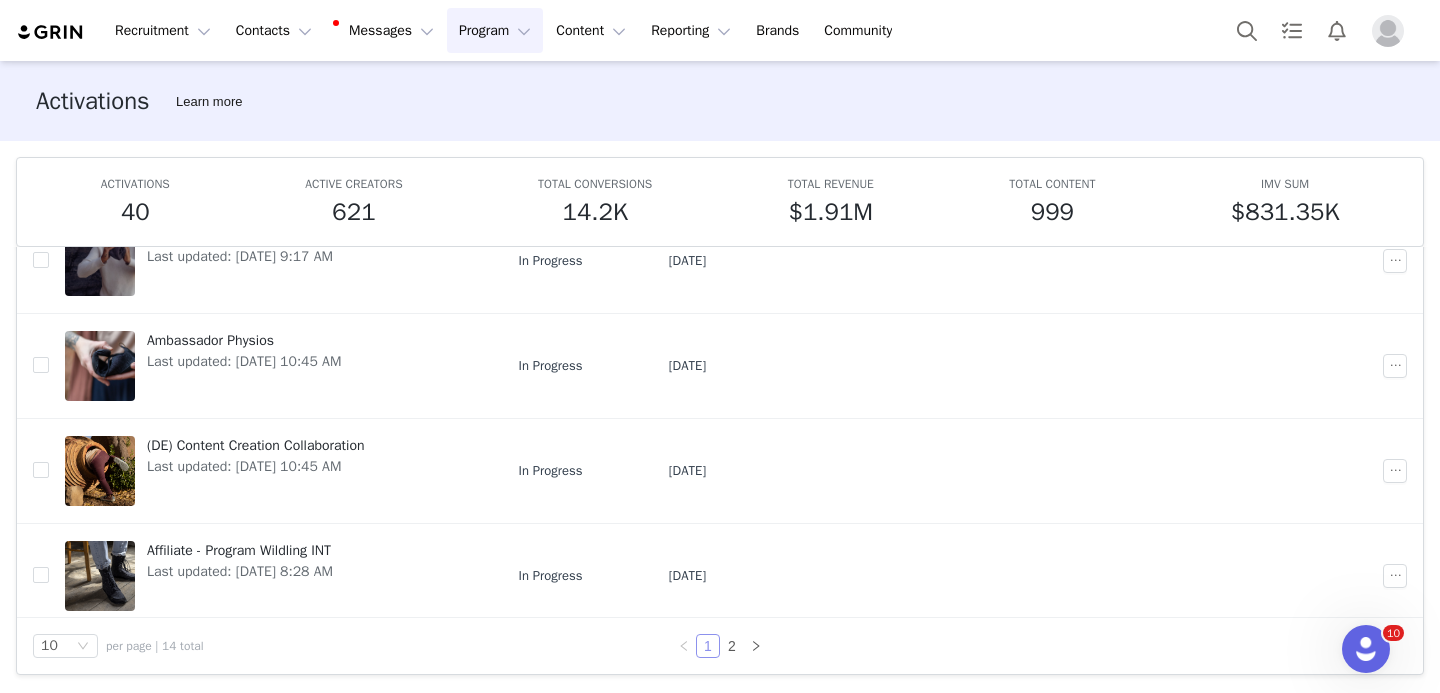 scroll, scrollTop: 375, scrollLeft: 0, axis: vertical 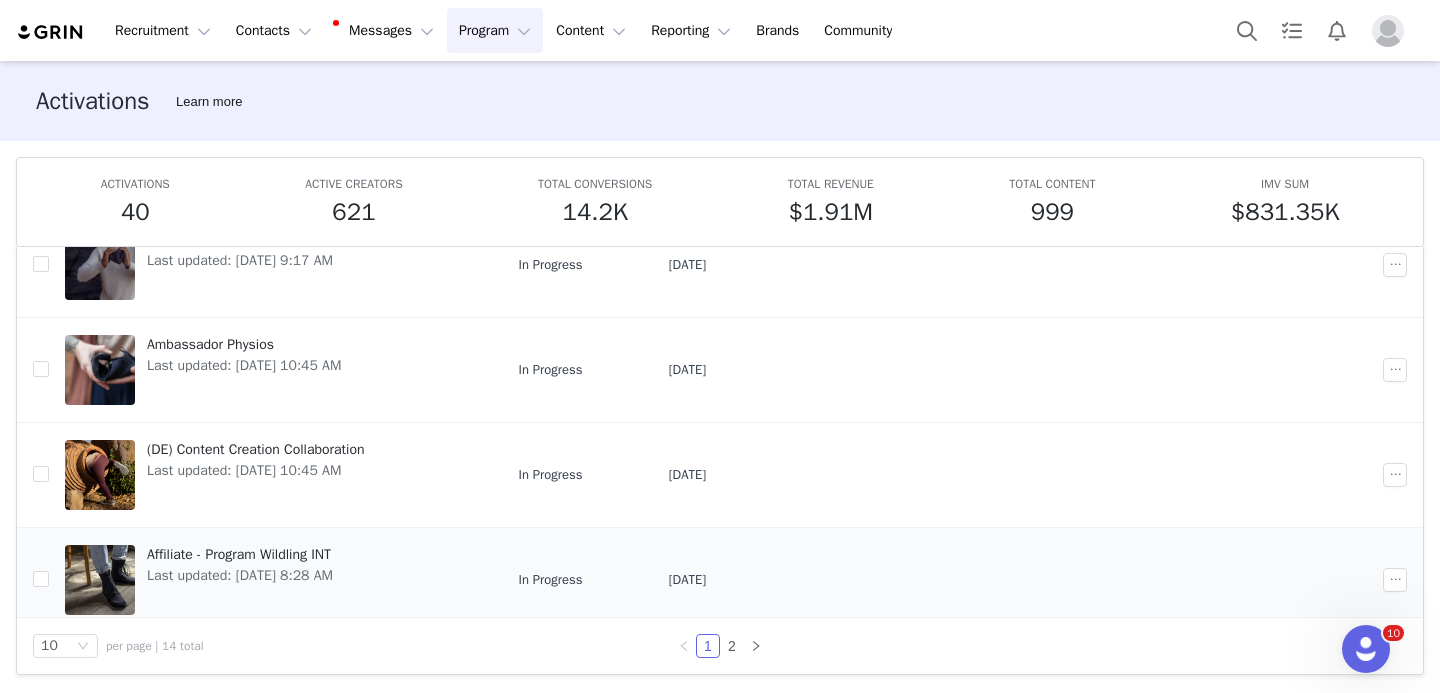 click on "Last updated: [DATE] 8:28 AM" at bounding box center [240, 575] 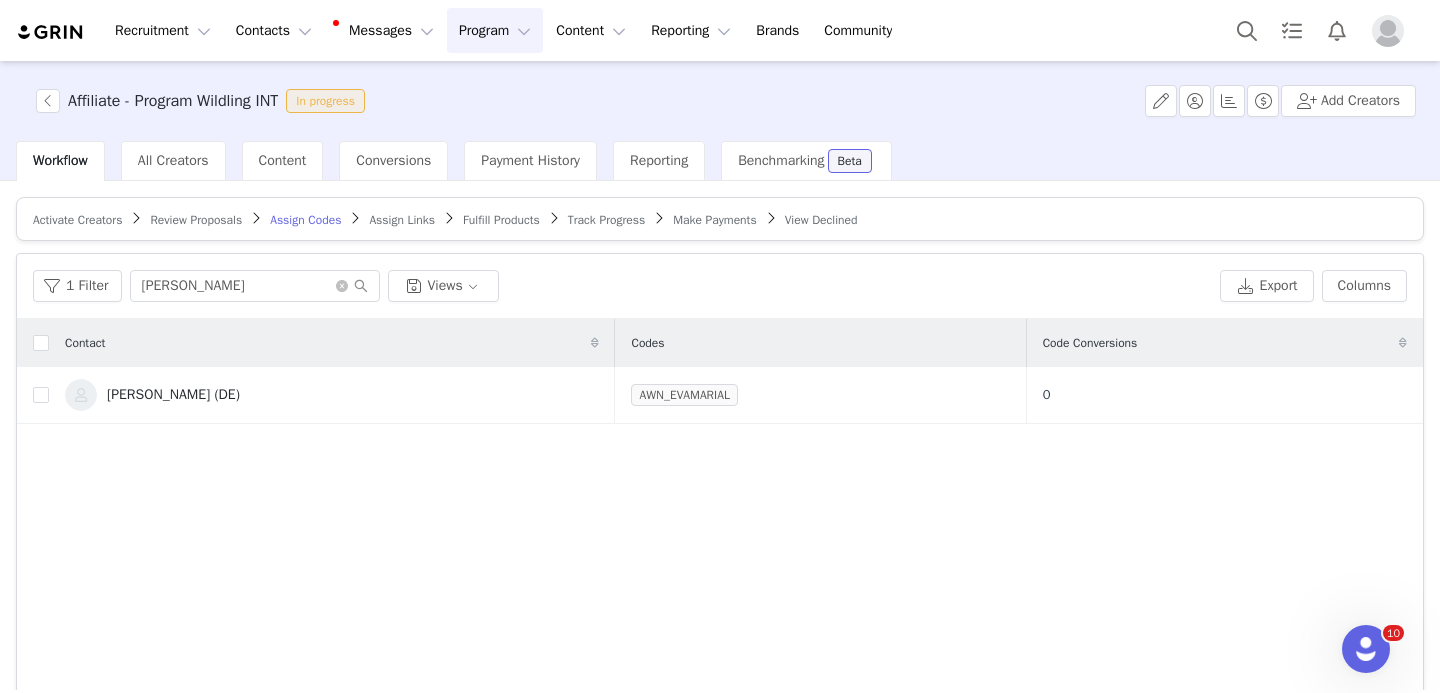 click on "Activate Creators" at bounding box center (77, 220) 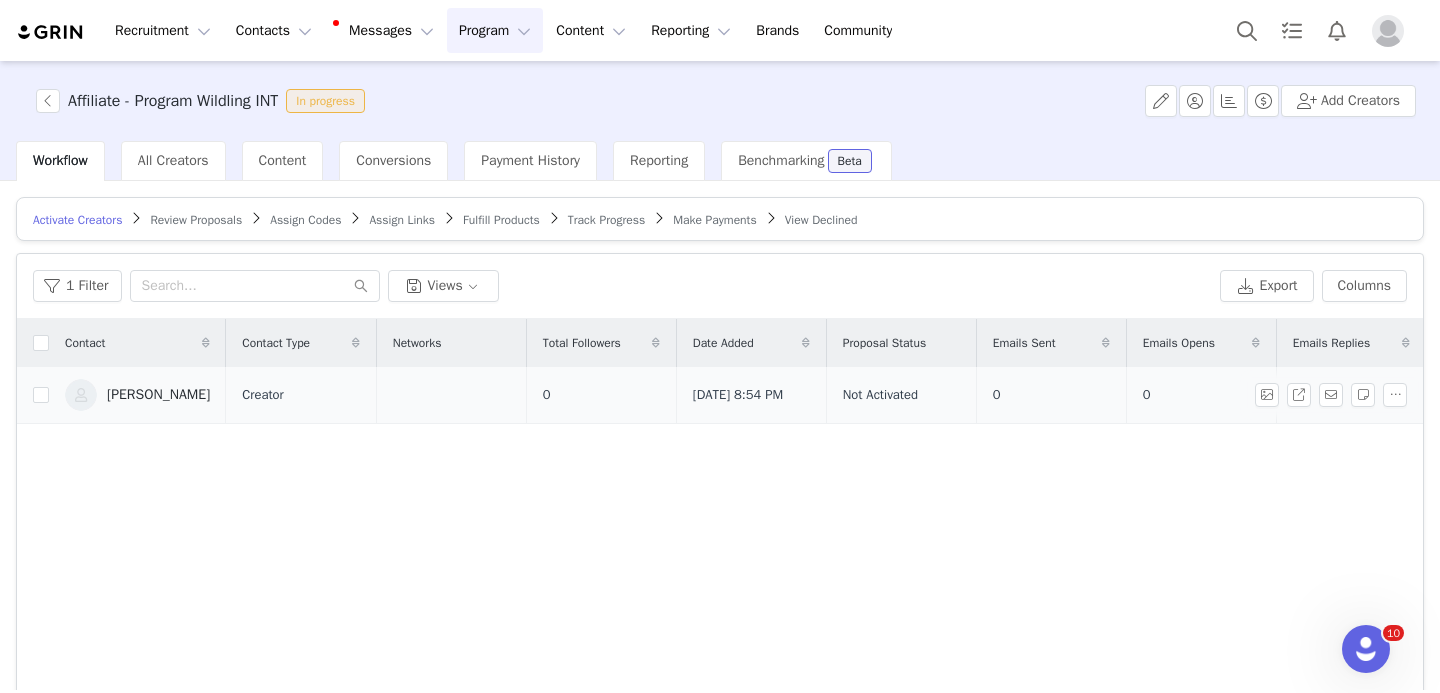 click on "Maria Margolies" at bounding box center [158, 395] 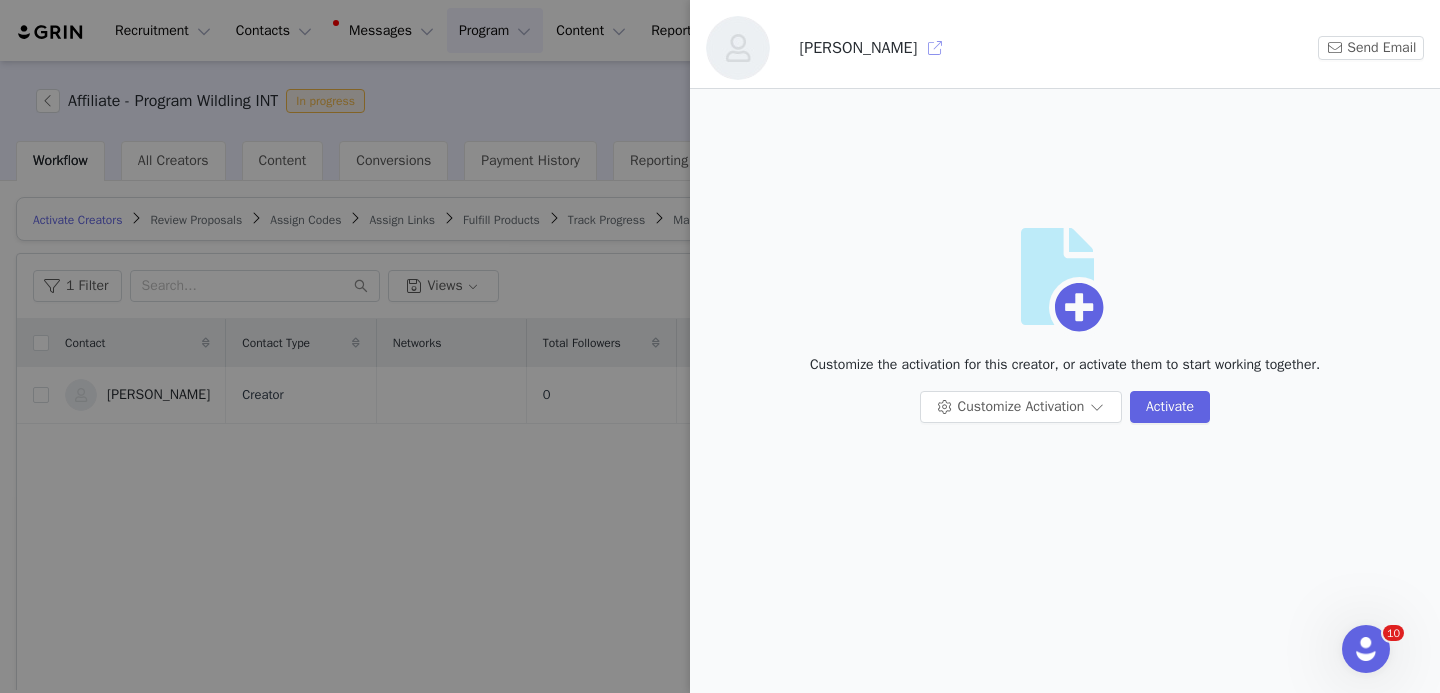click at bounding box center [935, 48] 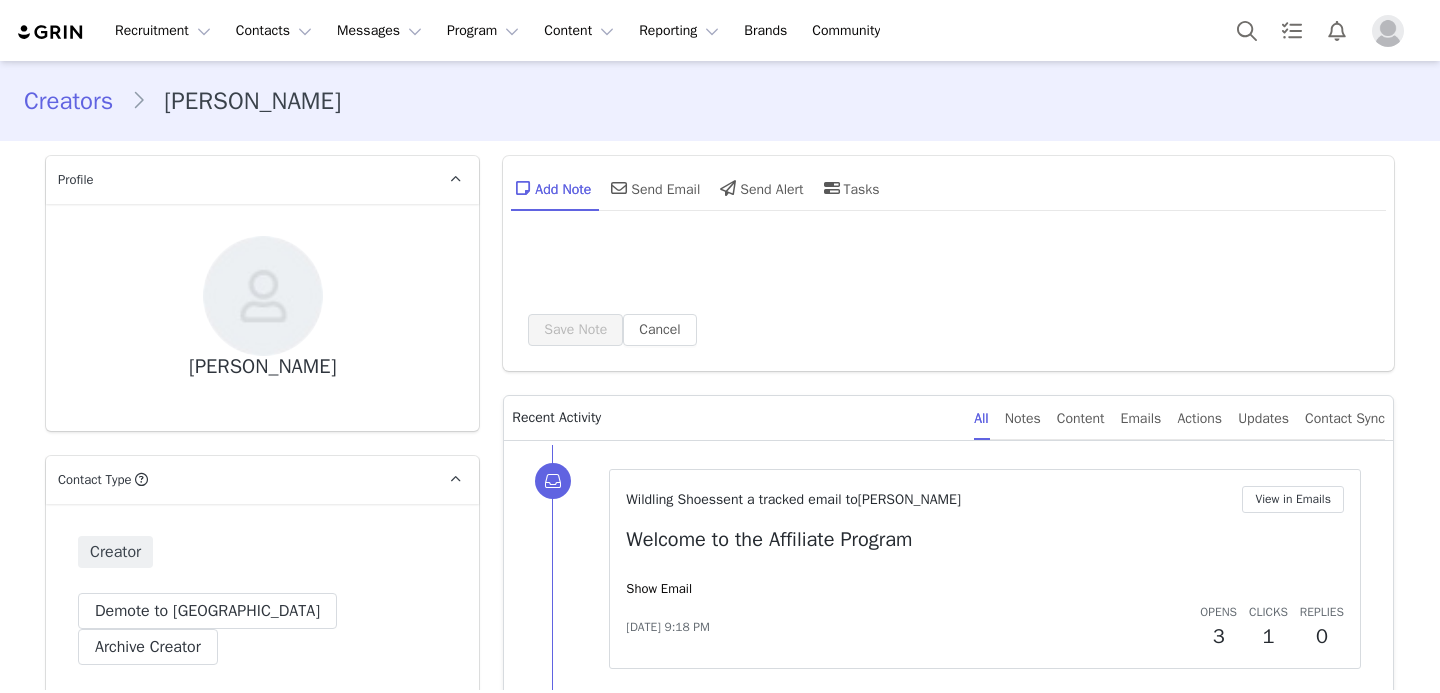 scroll, scrollTop: 0, scrollLeft: 0, axis: both 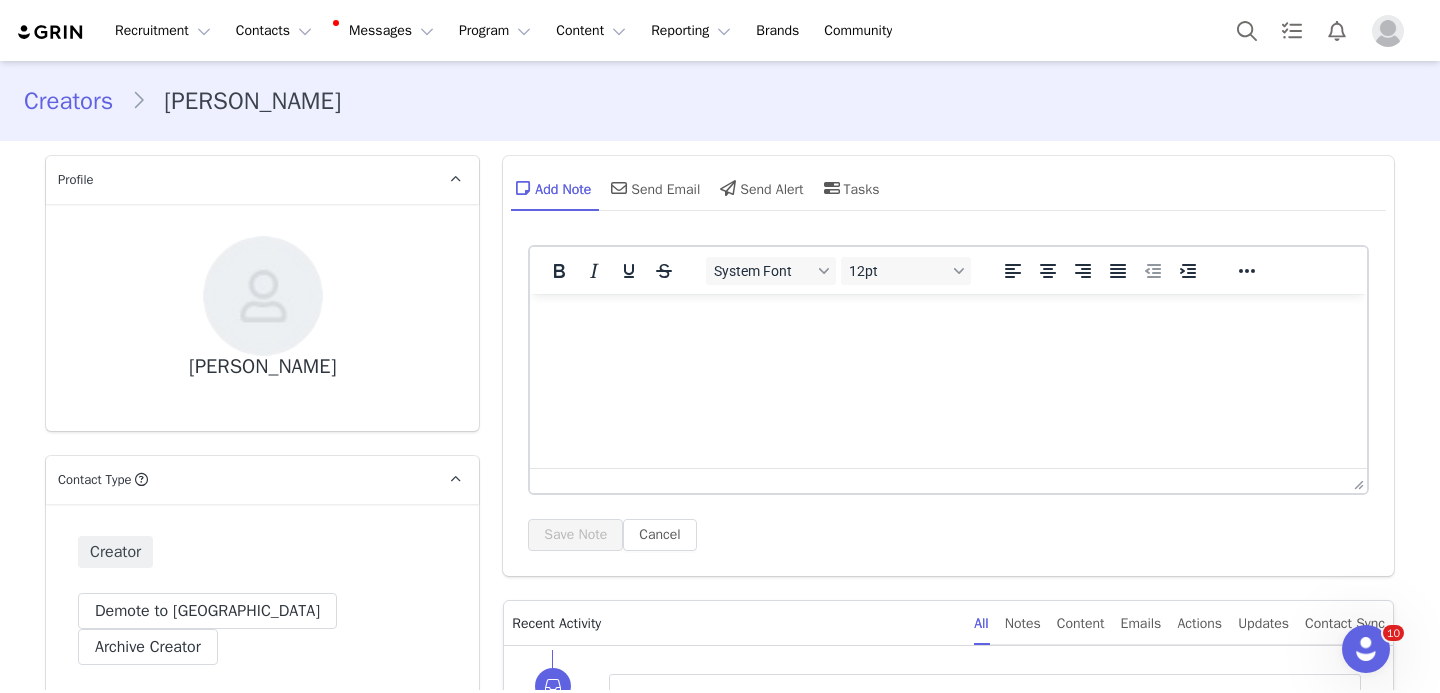 drag, startPoint x: 339, startPoint y: 107, endPoint x: 168, endPoint y: 105, distance: 171.01169 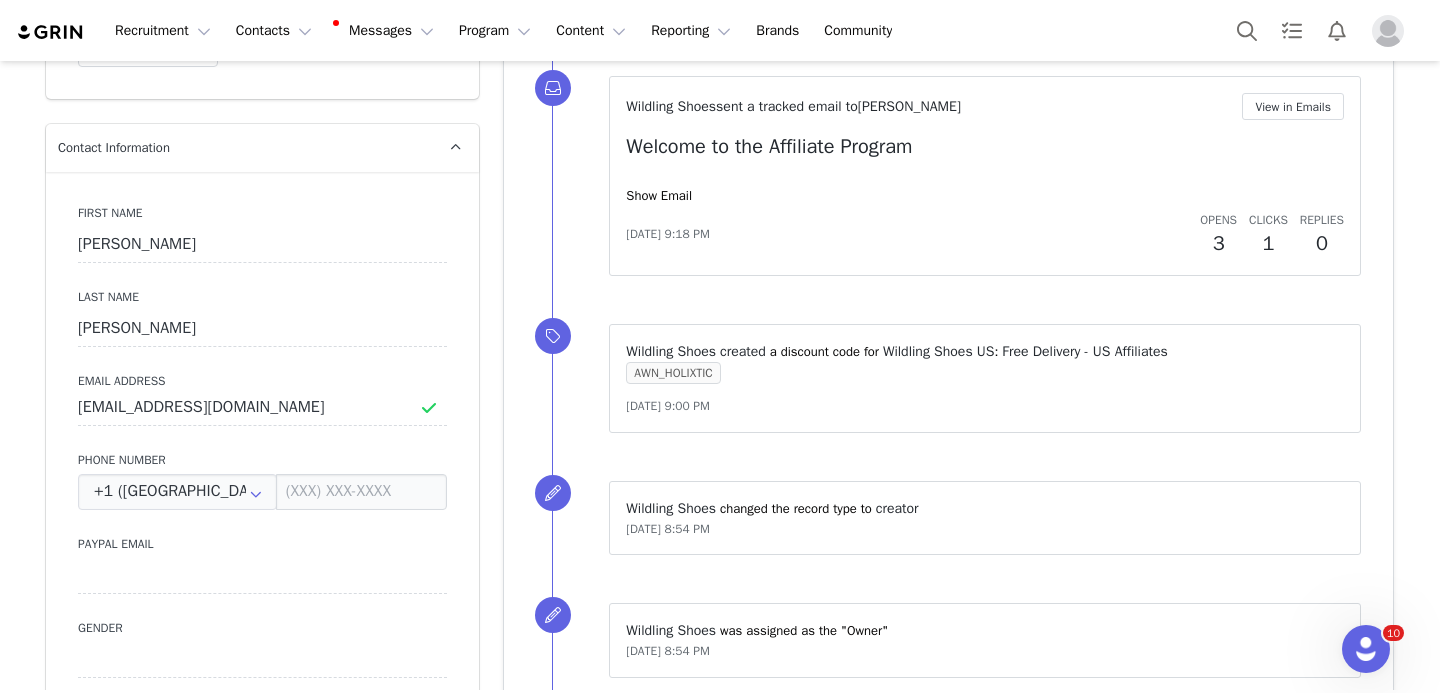scroll, scrollTop: 597, scrollLeft: 0, axis: vertical 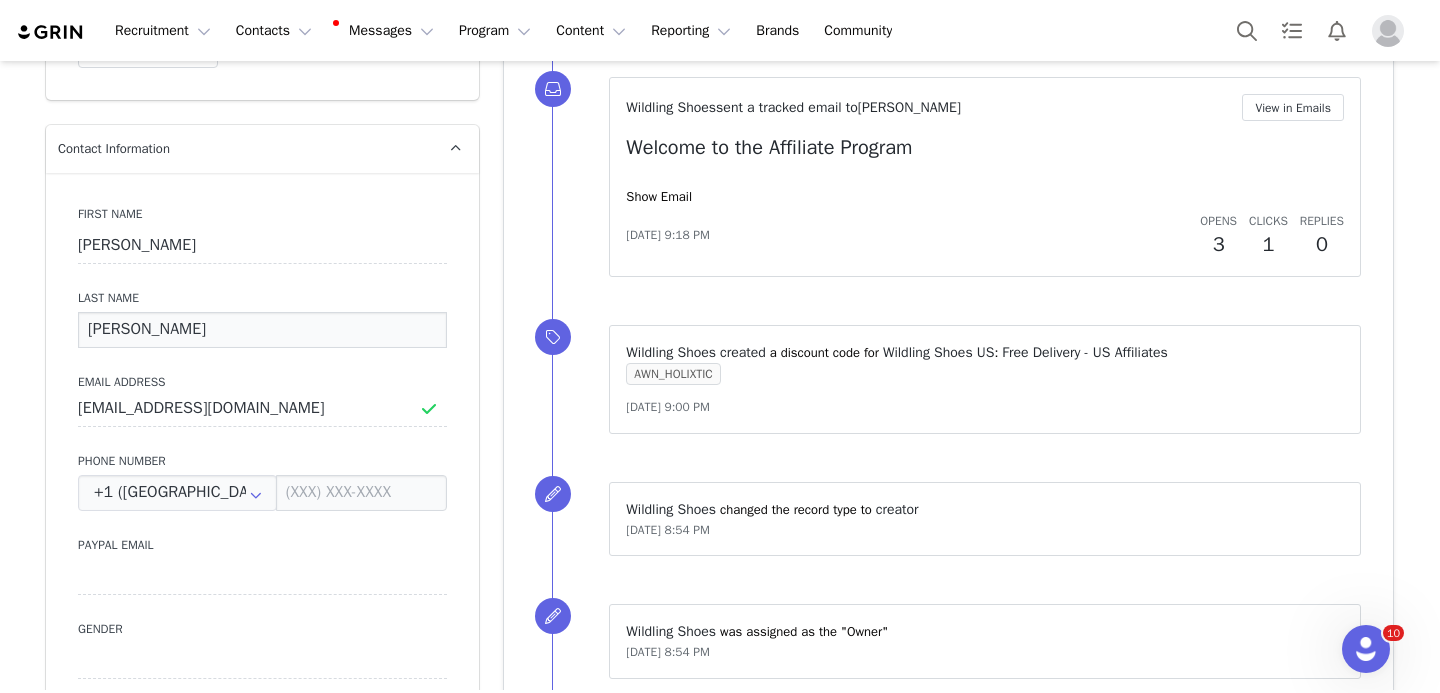 click on "Margolies" at bounding box center [262, 330] 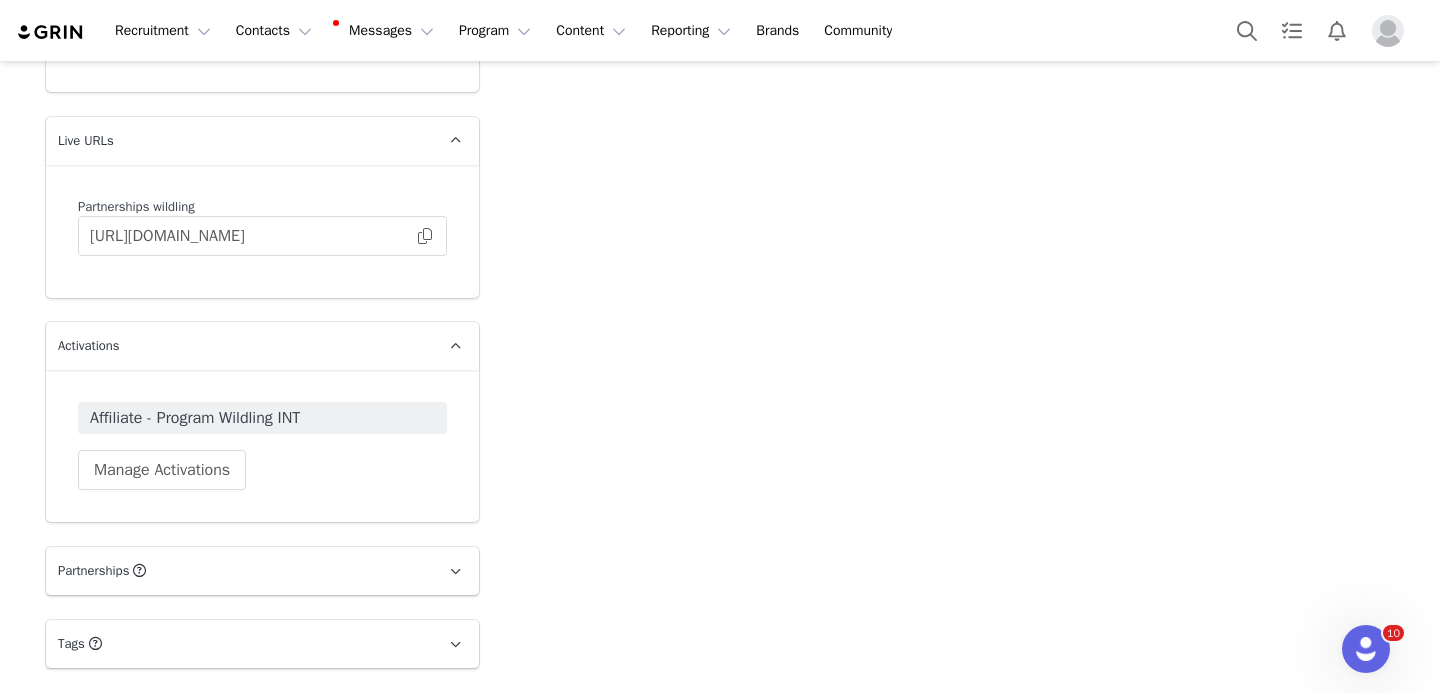 scroll, scrollTop: 6425, scrollLeft: 0, axis: vertical 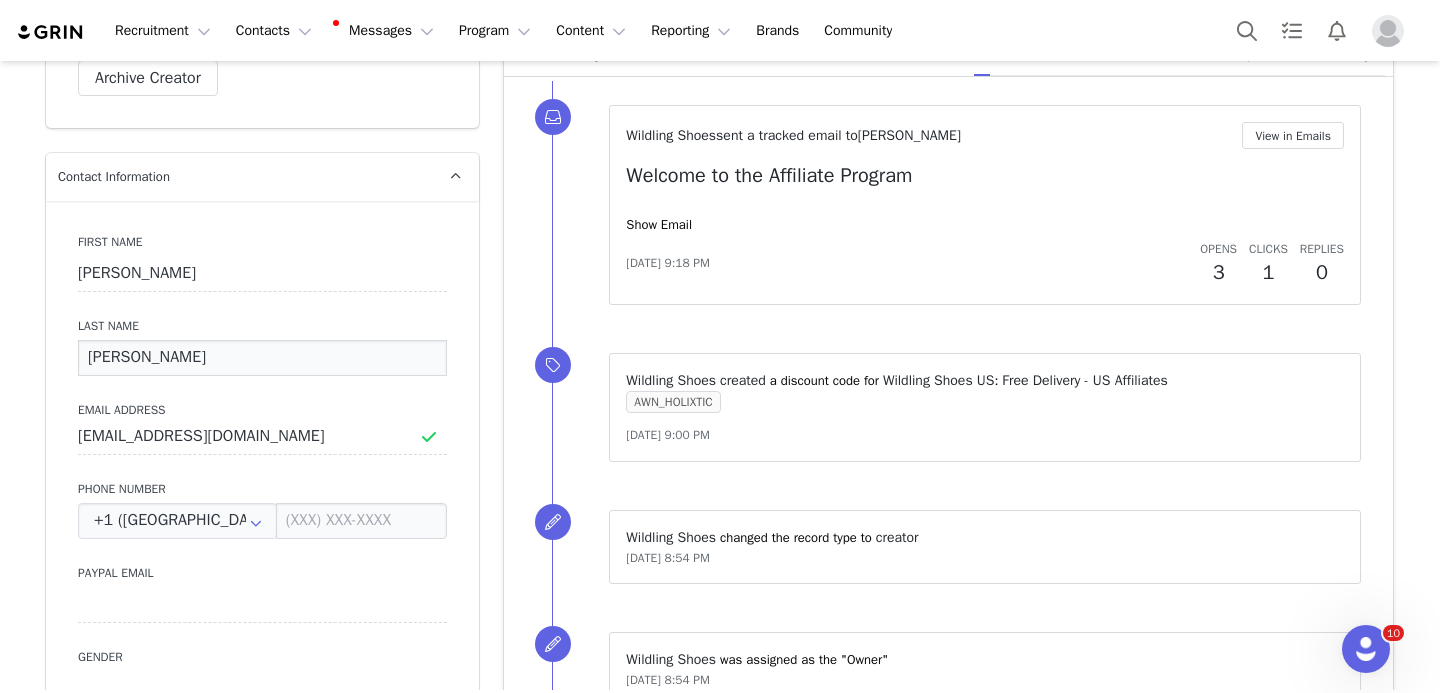 click on "Margolies" at bounding box center [262, 358] 